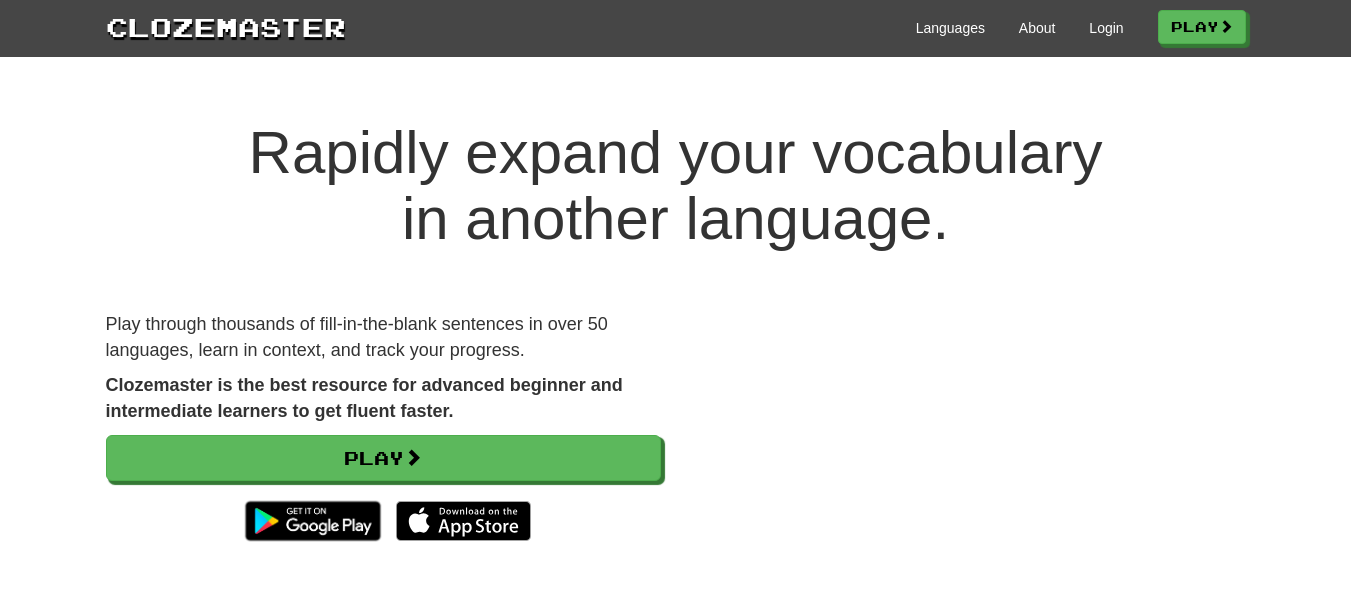 scroll, scrollTop: 0, scrollLeft: 0, axis: both 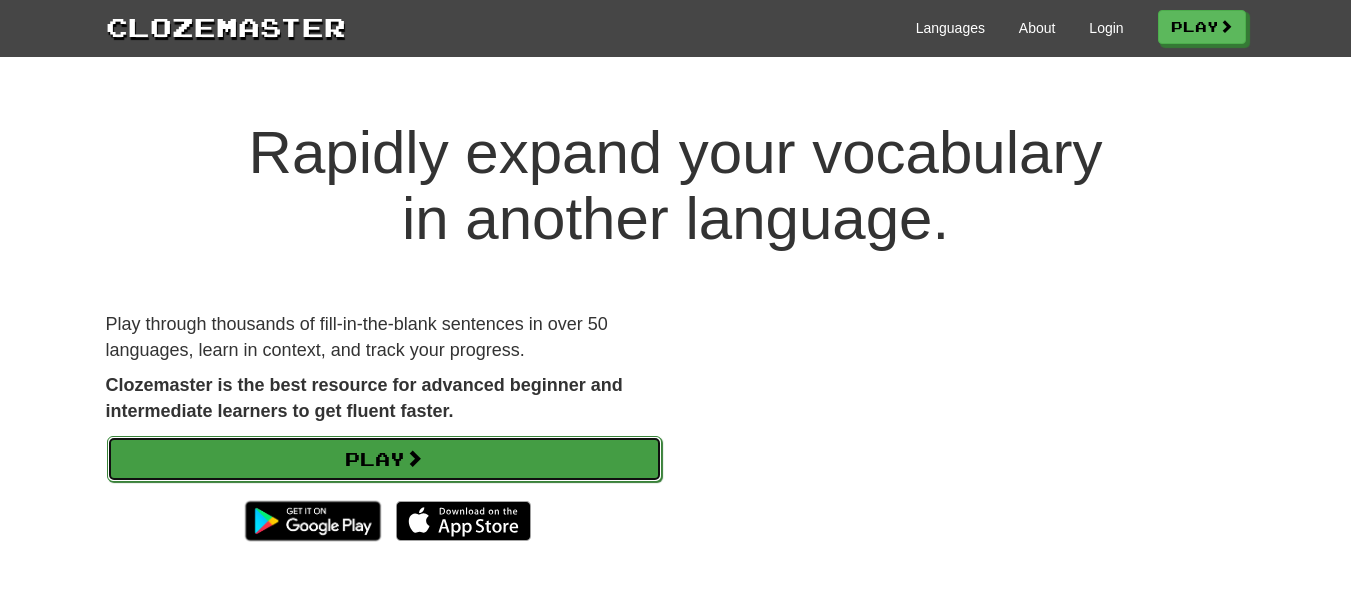 click on "Play" at bounding box center [384, 459] 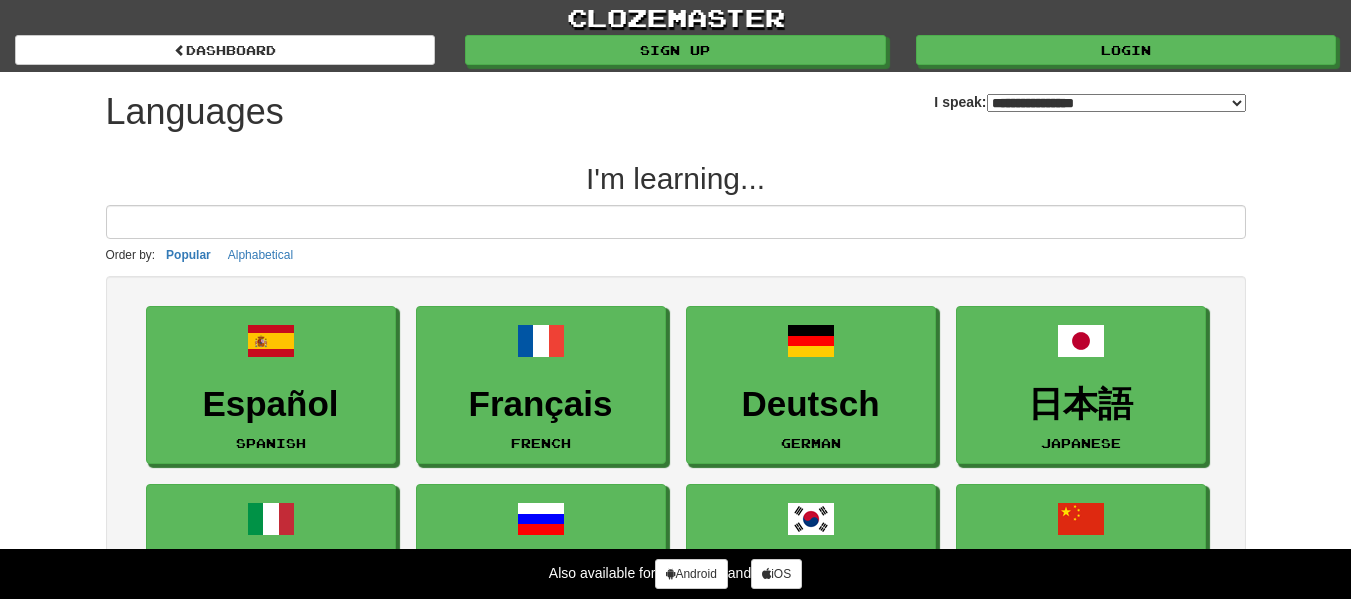 scroll, scrollTop: 0, scrollLeft: 0, axis: both 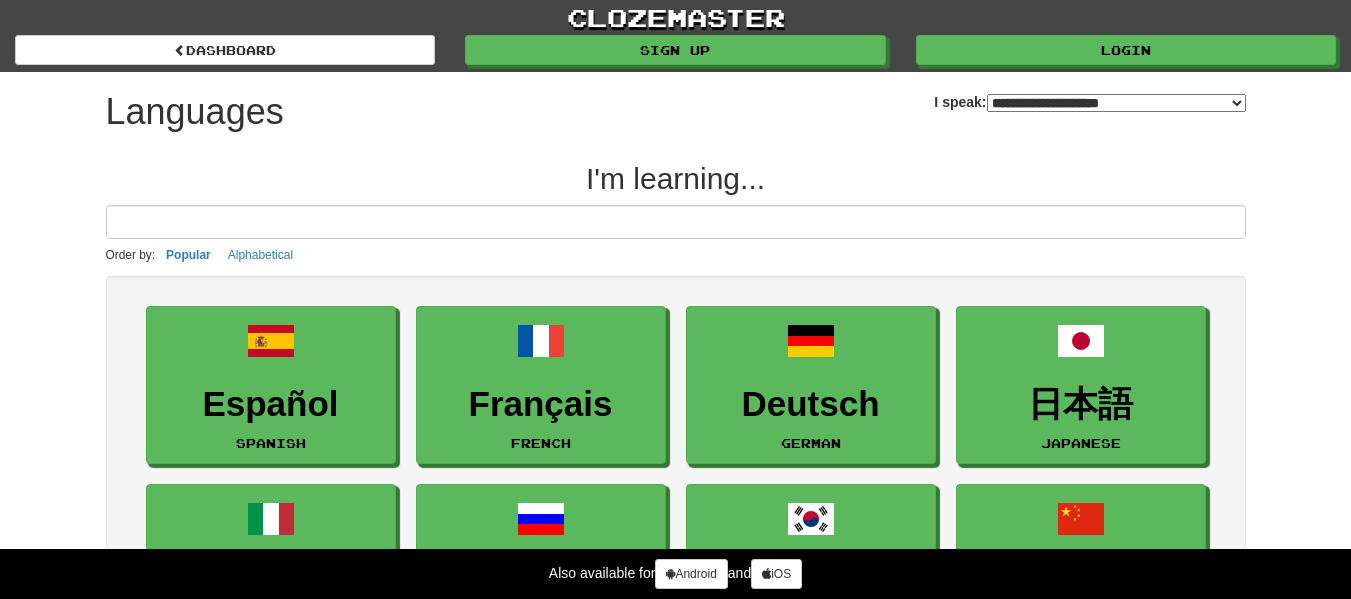 click on "**********" at bounding box center (1116, 103) 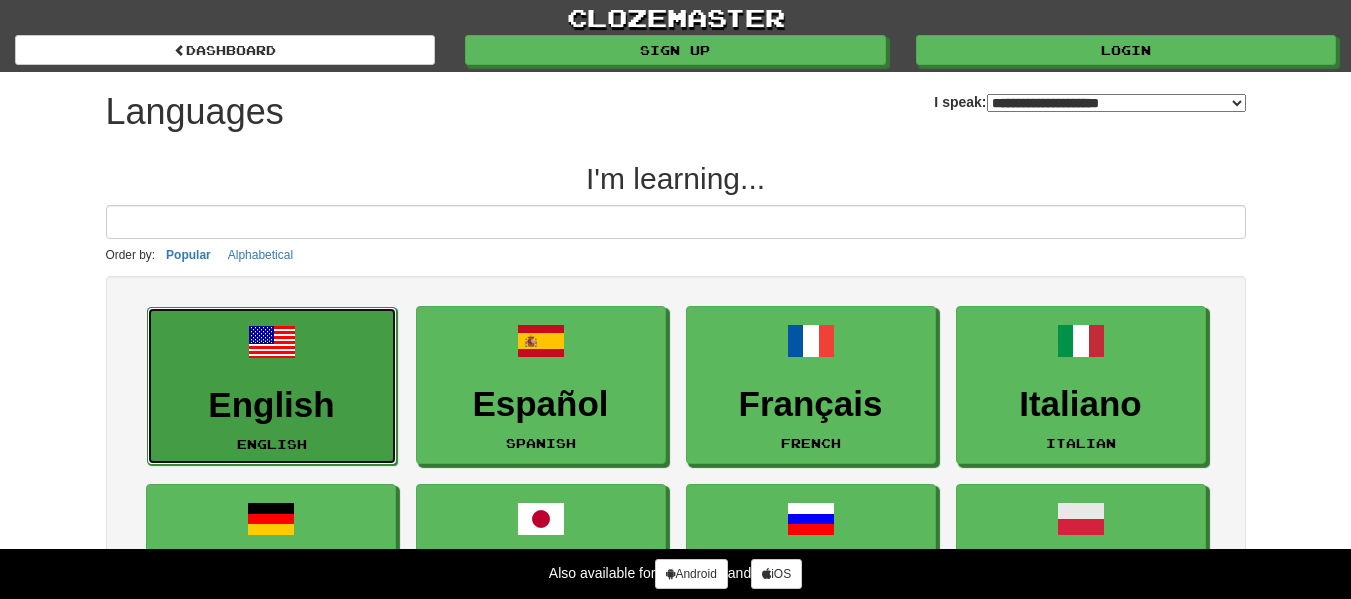 click on "English" at bounding box center (272, 405) 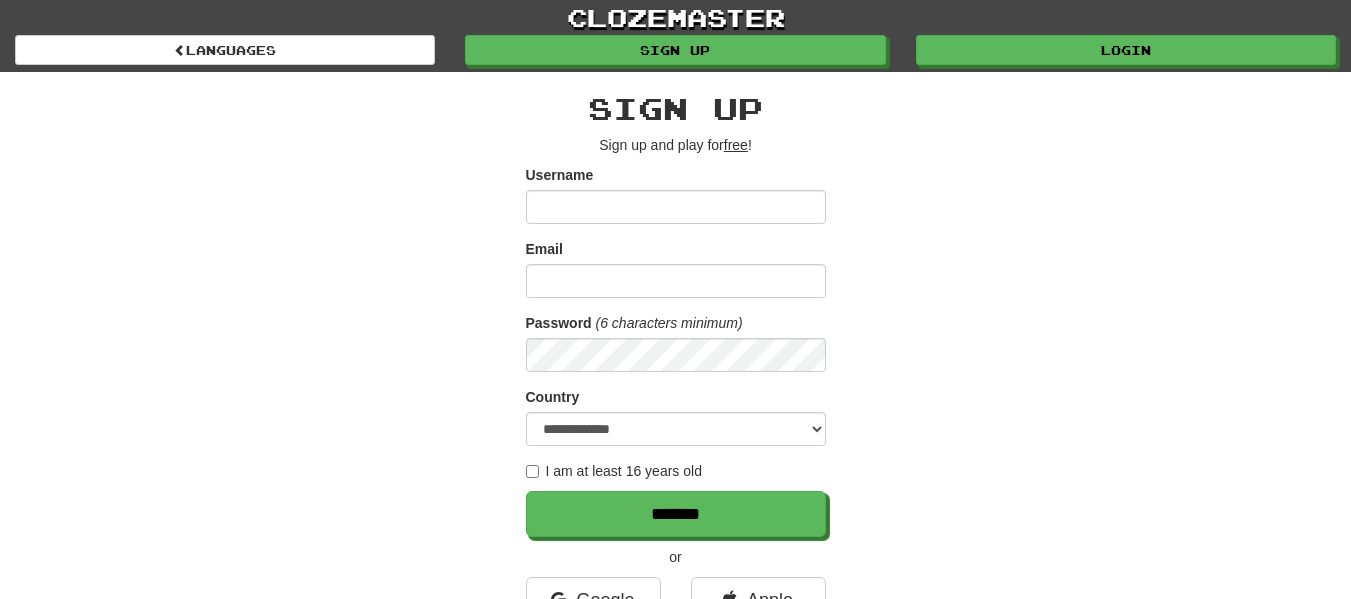 scroll, scrollTop: 0, scrollLeft: 0, axis: both 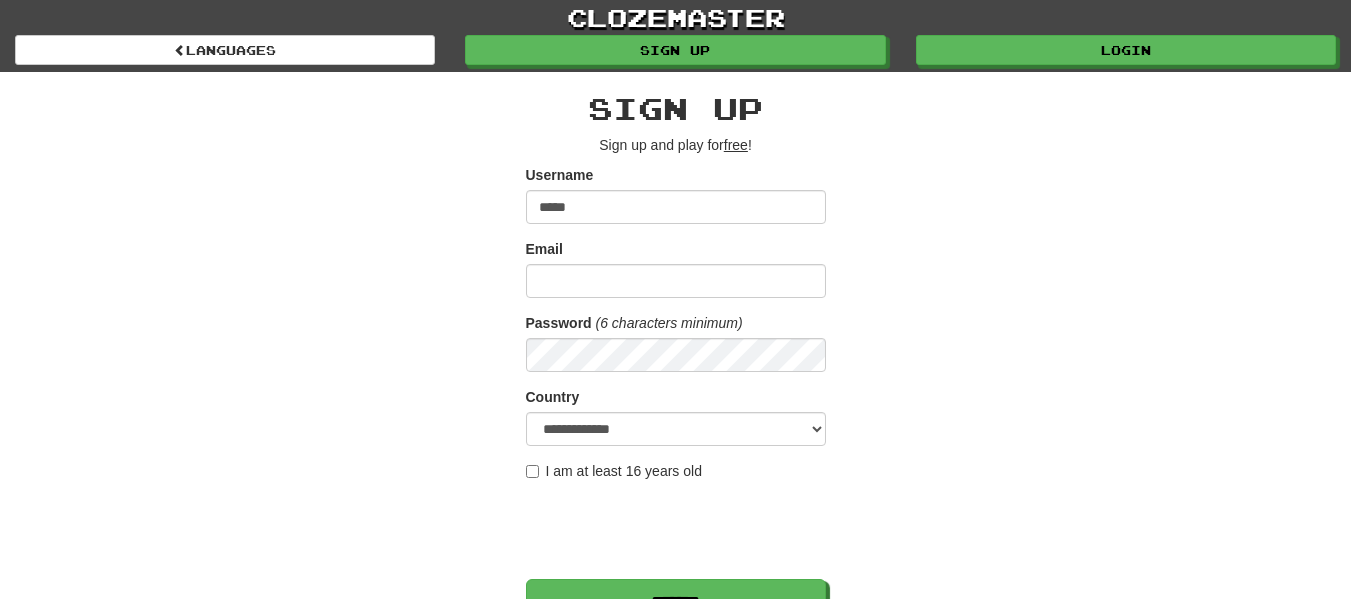type on "*****" 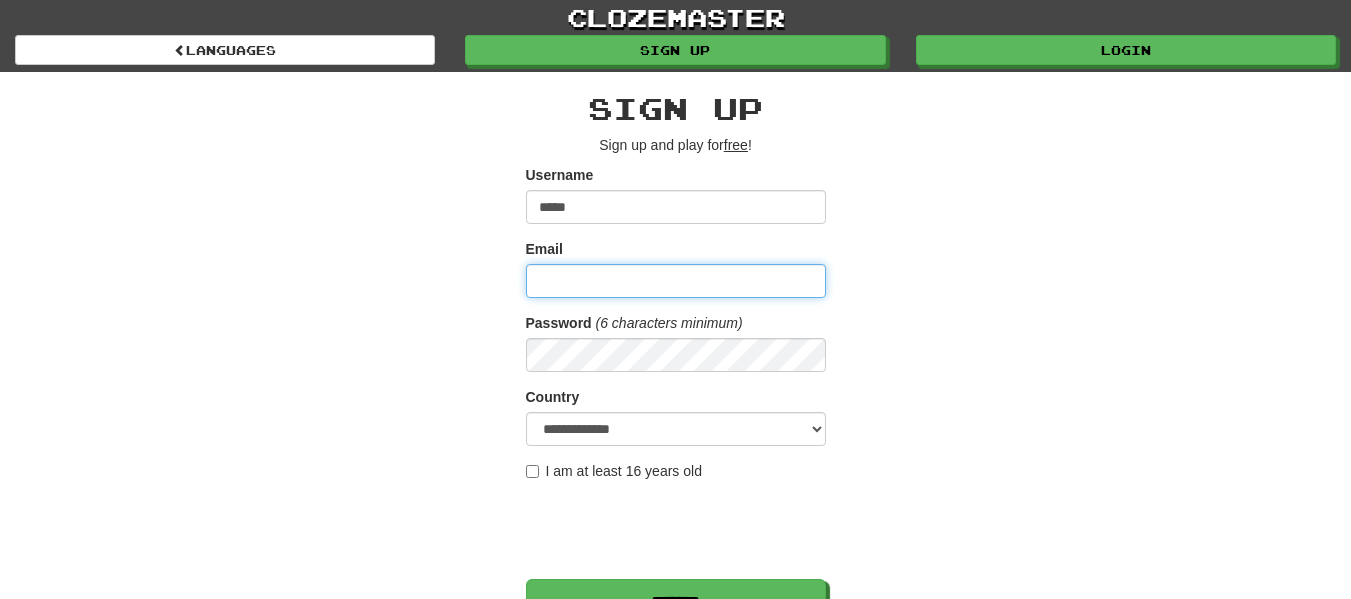 click on "Email" at bounding box center [676, 281] 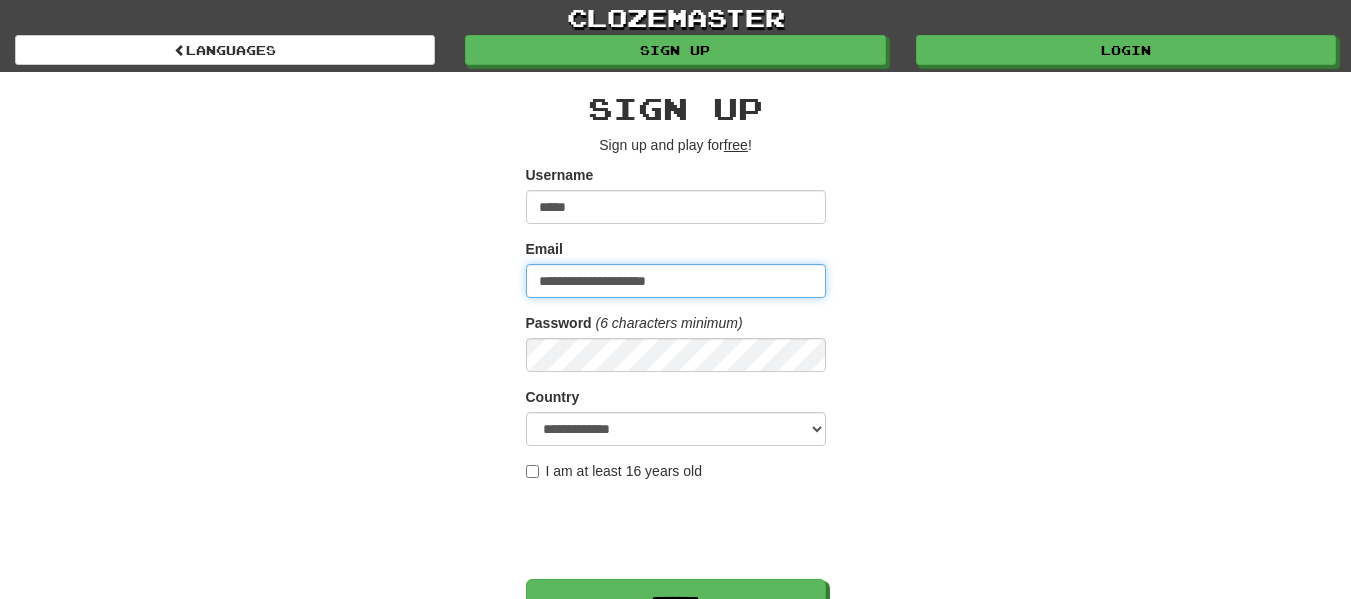 type on "**********" 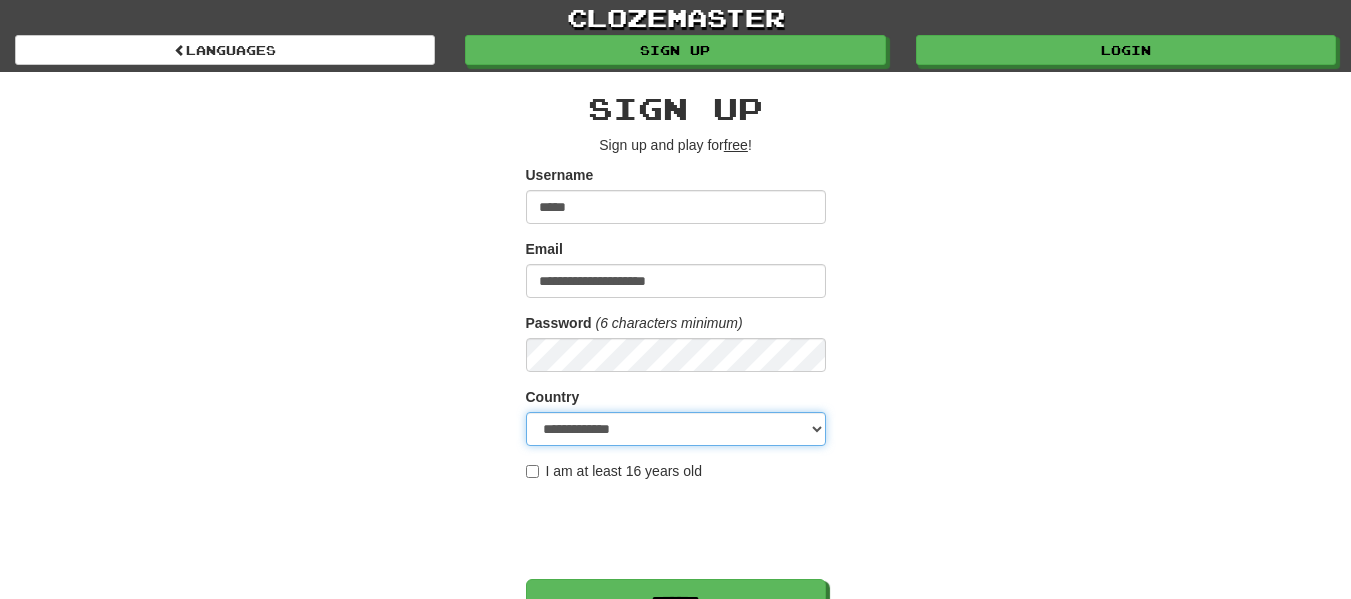 click on "**********" at bounding box center [676, 429] 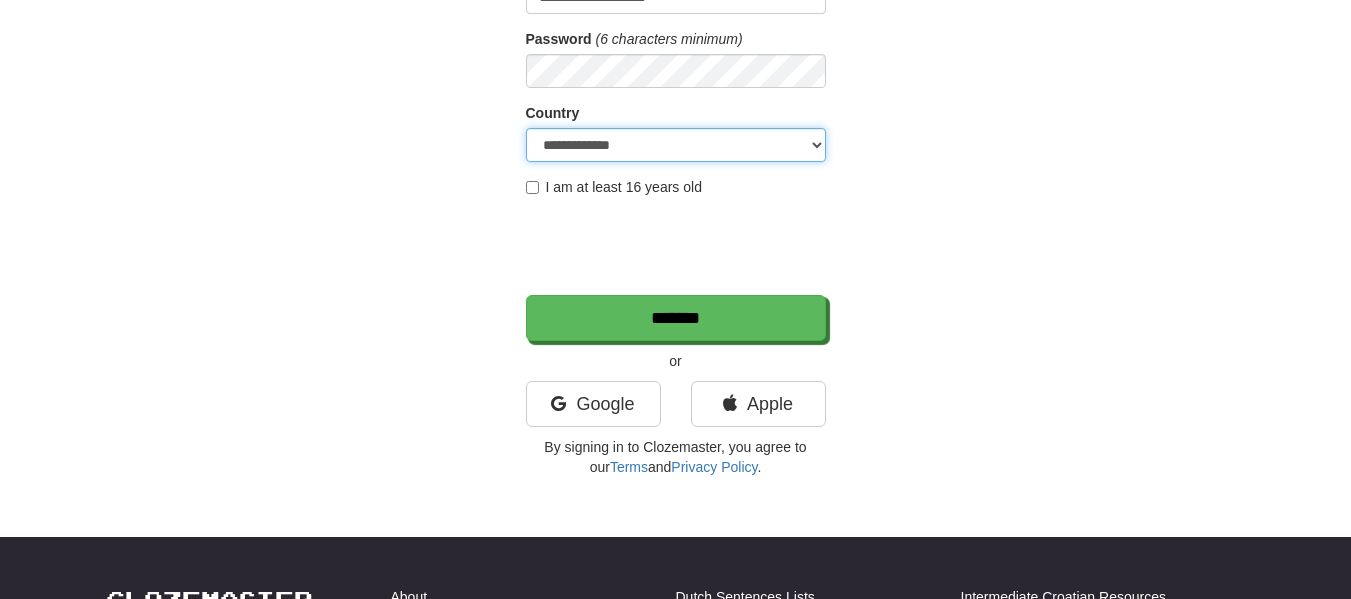 scroll, scrollTop: 324, scrollLeft: 0, axis: vertical 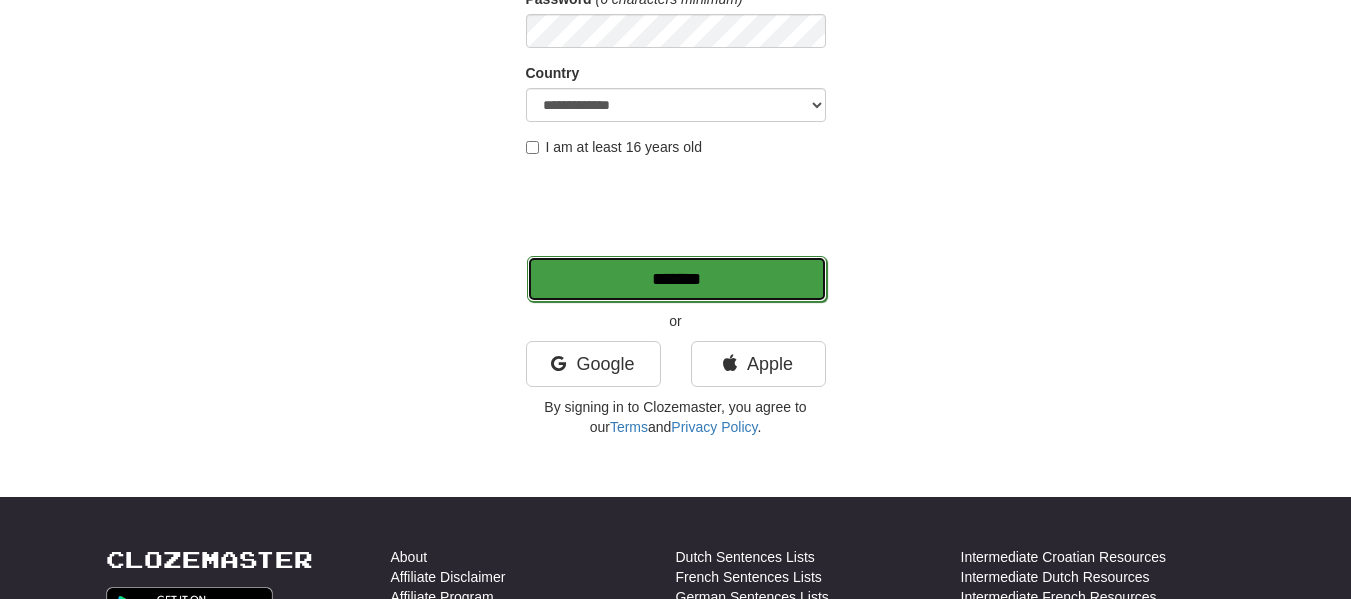 click on "*******" at bounding box center (677, 279) 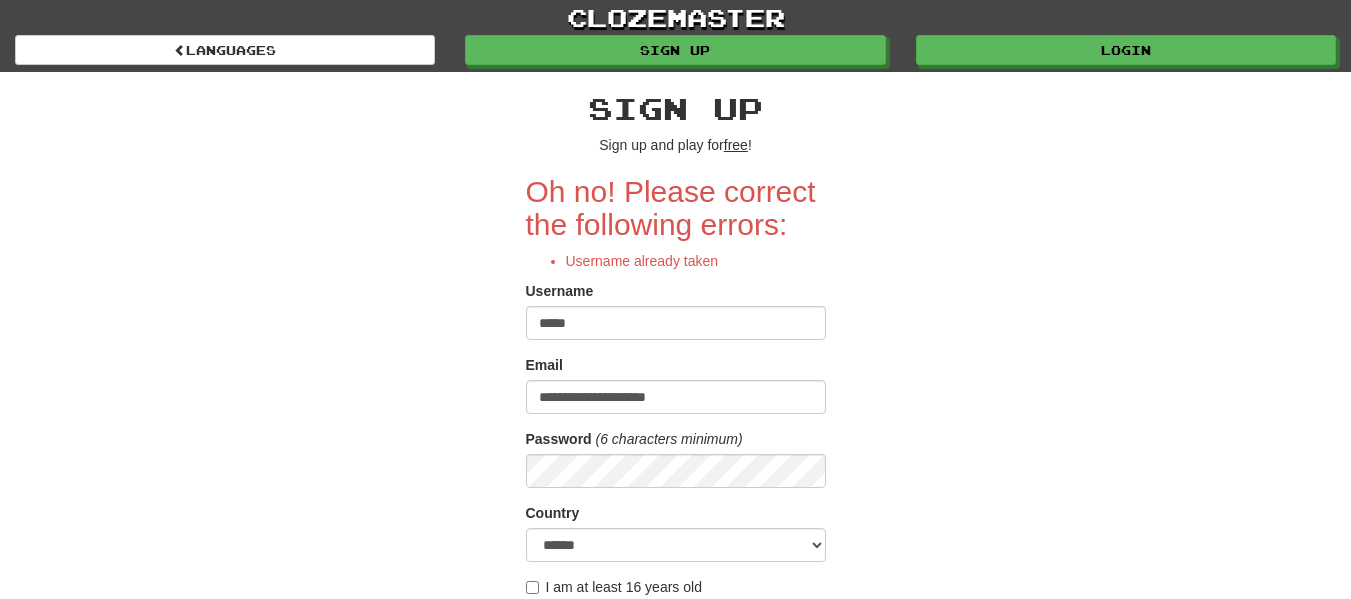 scroll, scrollTop: 0, scrollLeft: 0, axis: both 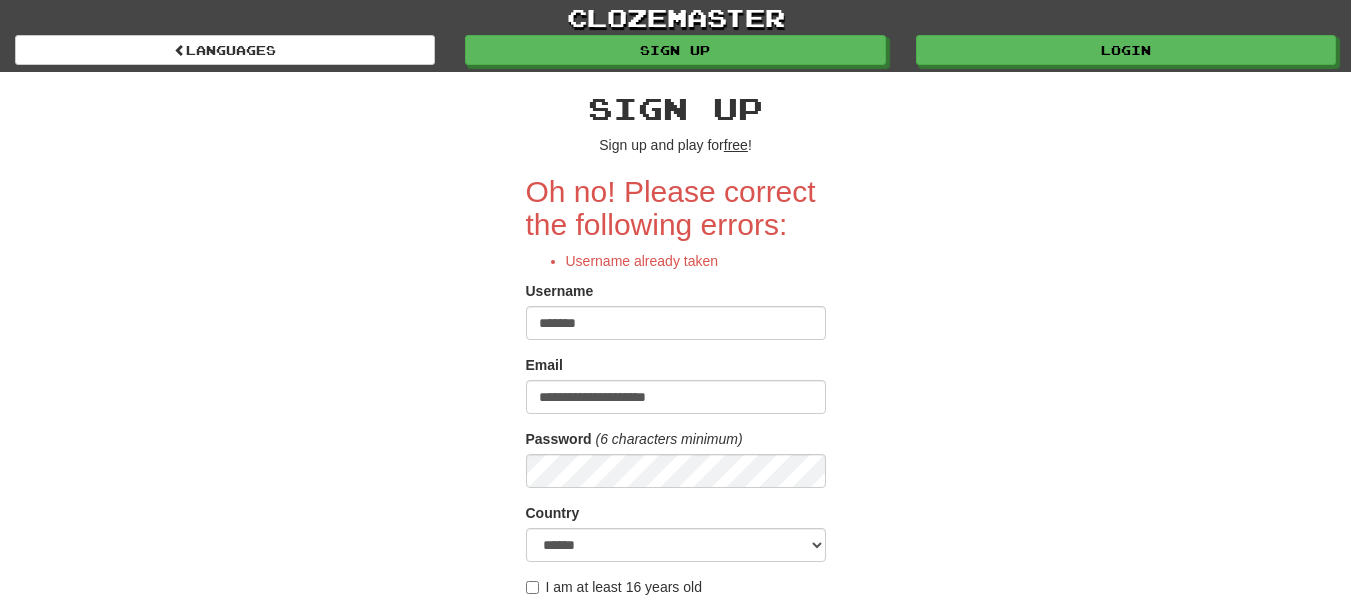 type on "*******" 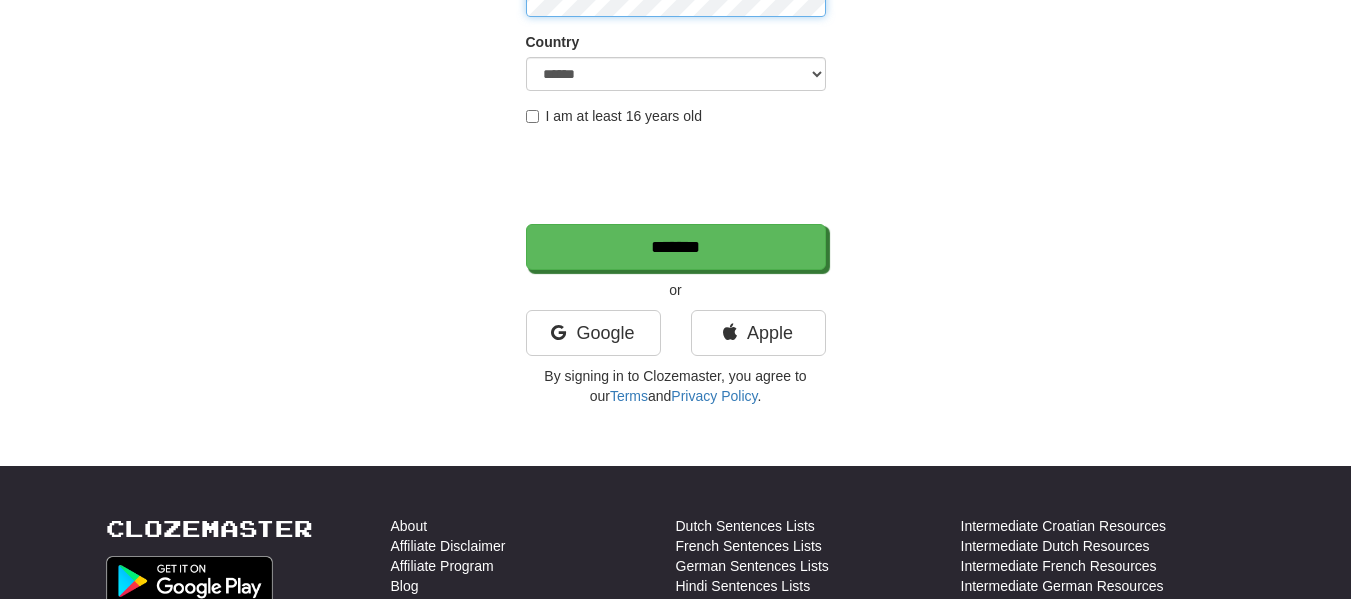 scroll, scrollTop: 576, scrollLeft: 0, axis: vertical 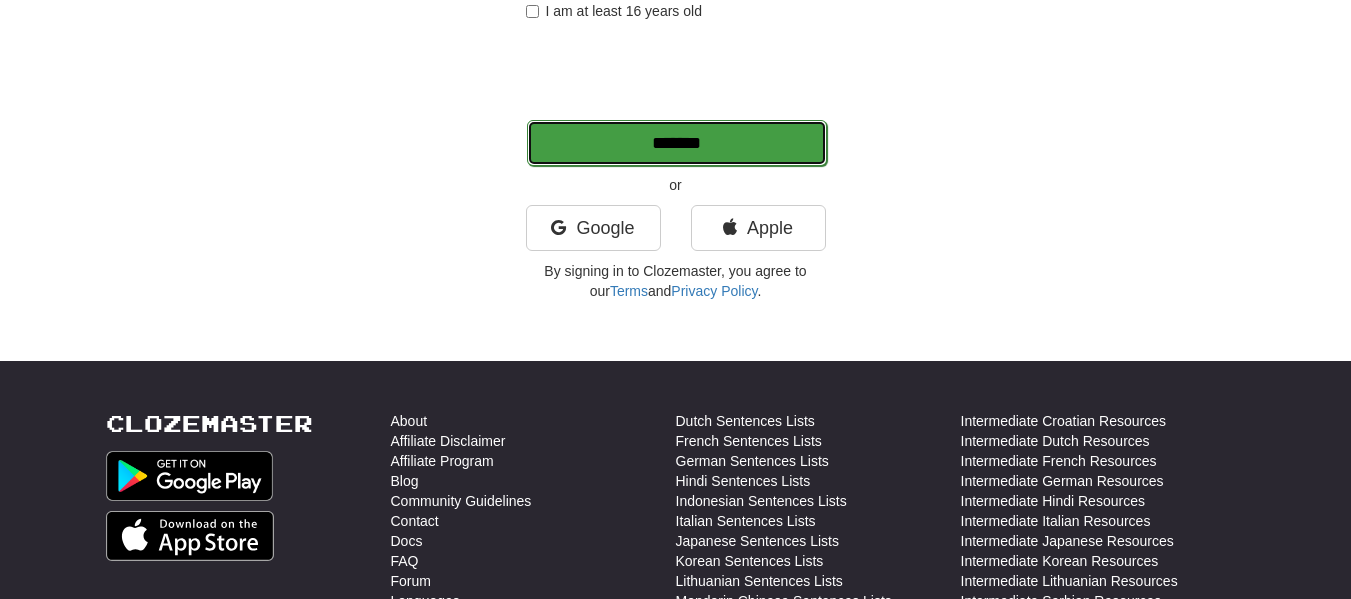 click on "*******" at bounding box center [677, 143] 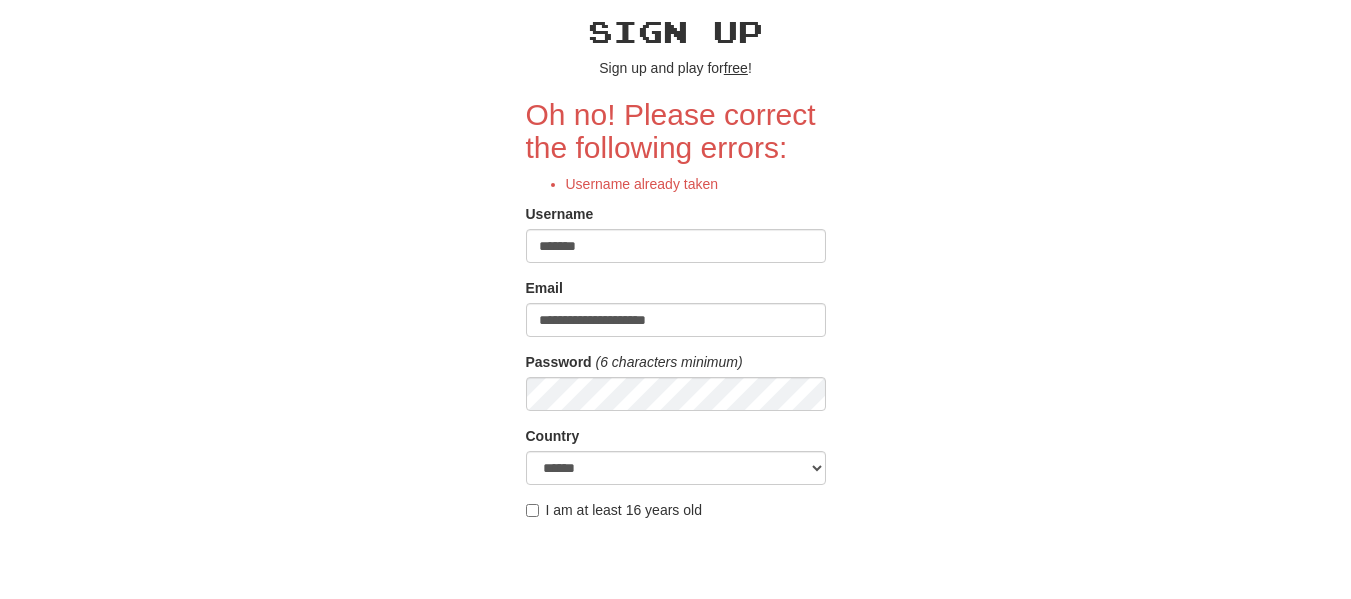 scroll, scrollTop: 74, scrollLeft: 0, axis: vertical 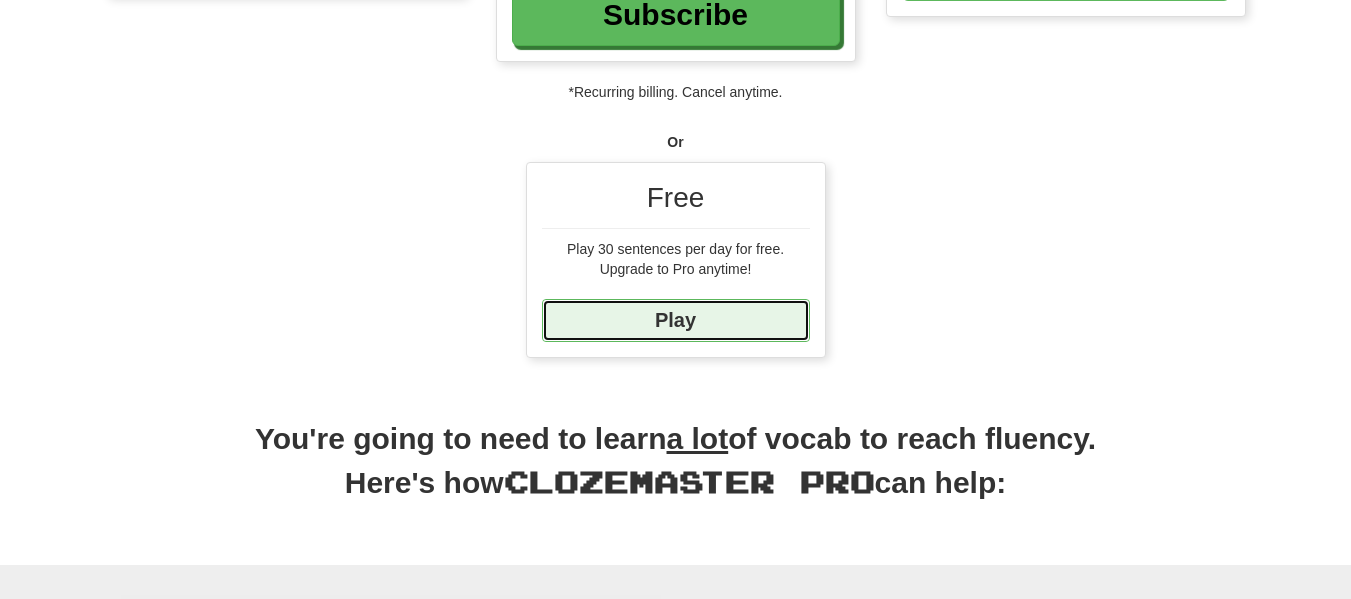 click on "Play" at bounding box center (676, 320) 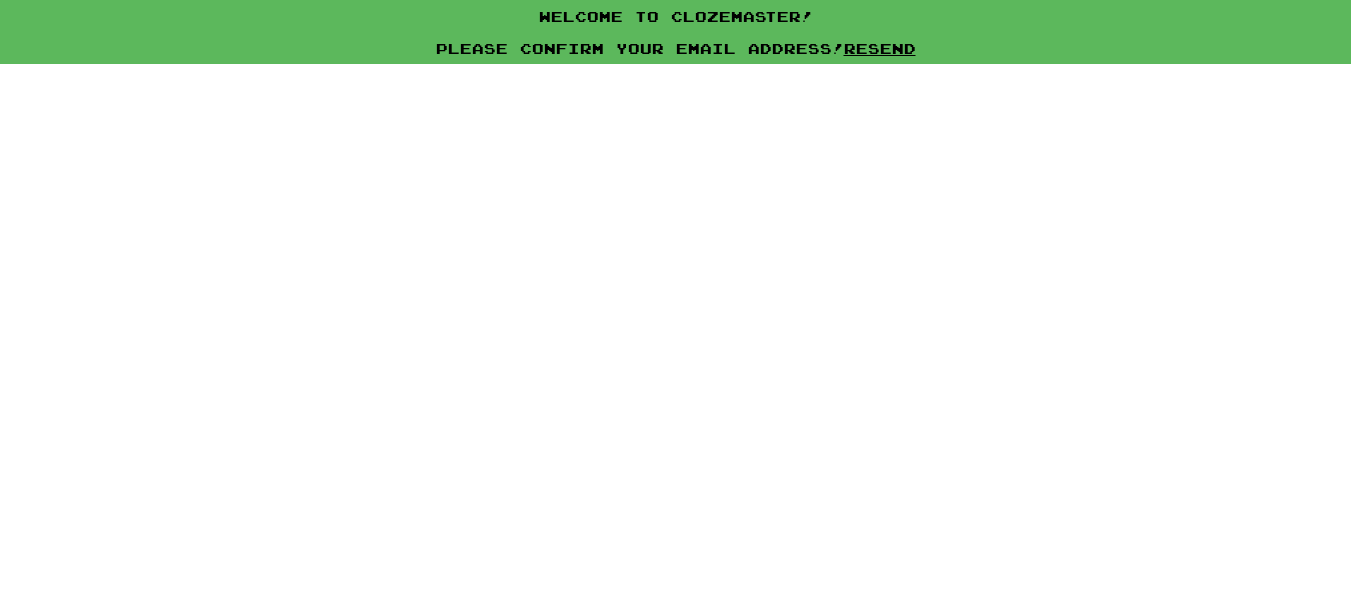 scroll, scrollTop: 0, scrollLeft: 0, axis: both 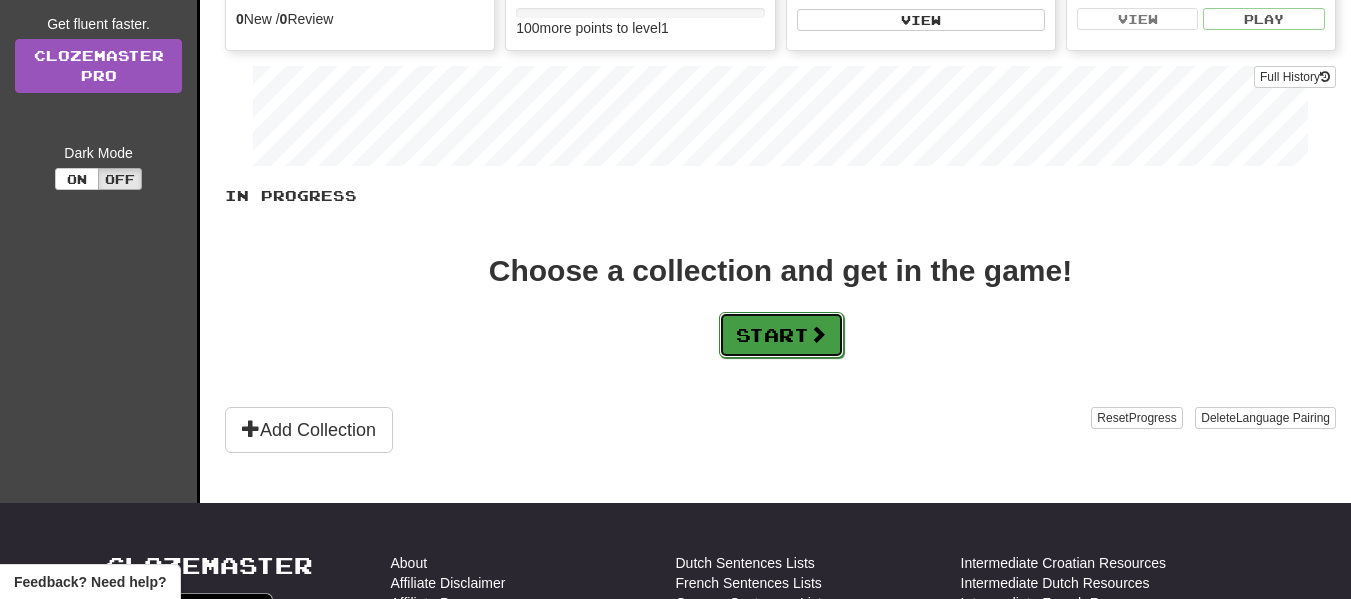 click on "Start" at bounding box center [781, 335] 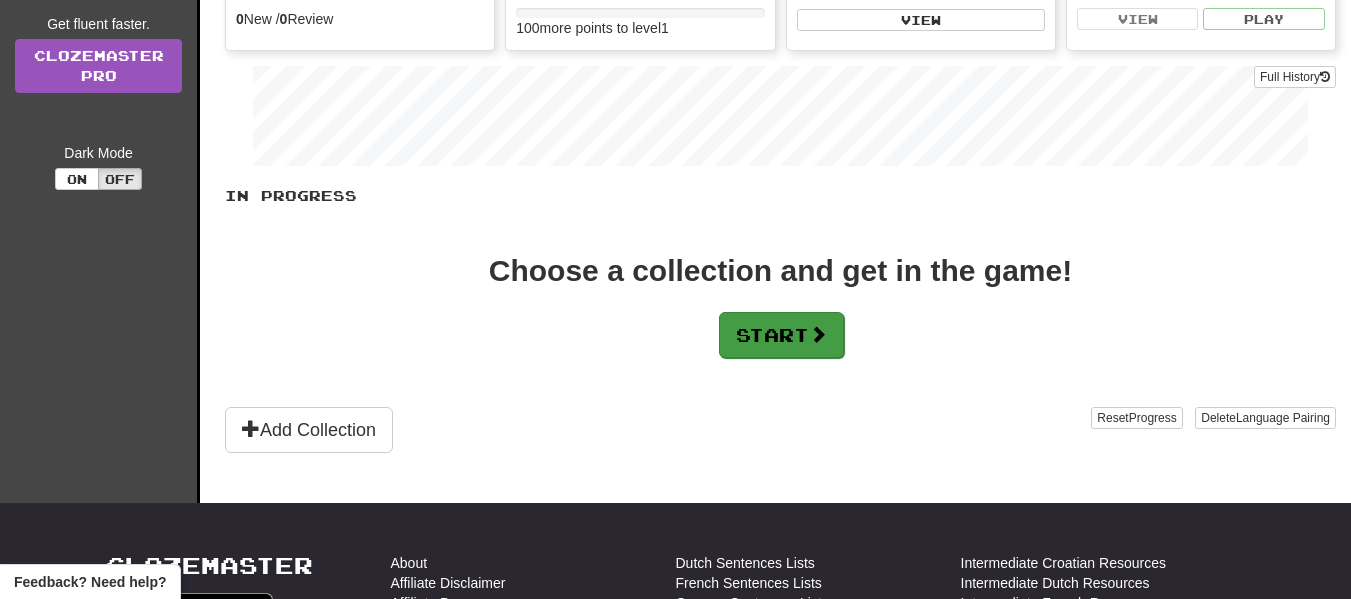 scroll, scrollTop: 0, scrollLeft: 0, axis: both 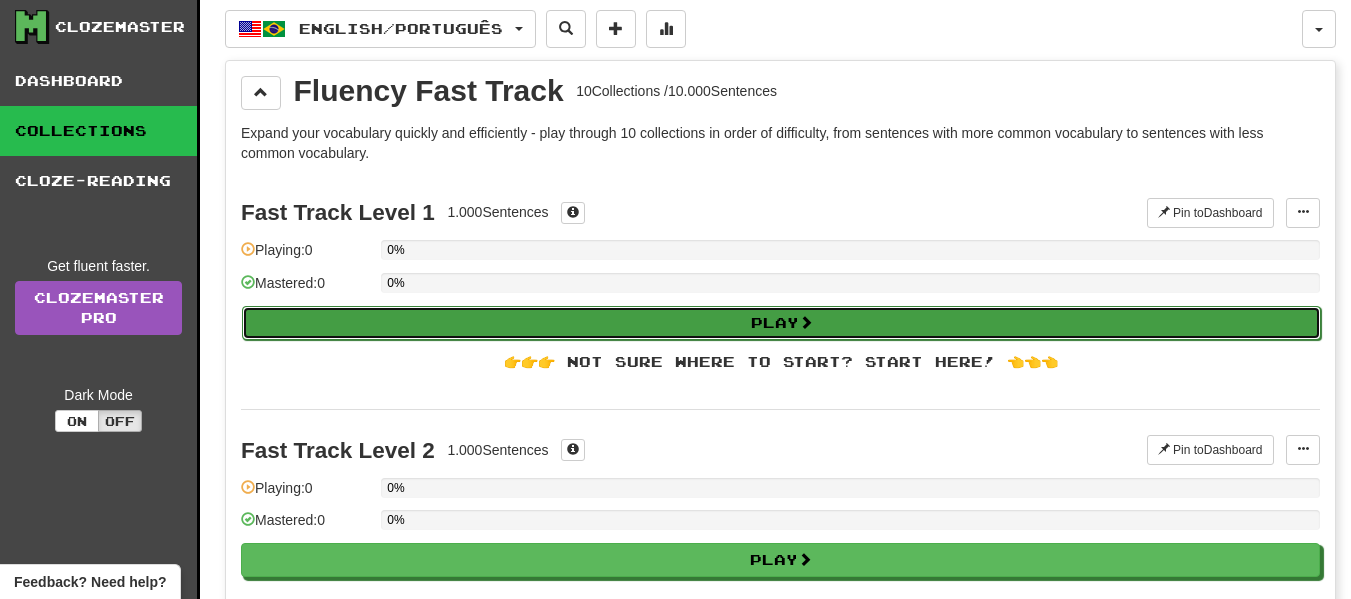 click on "Play" at bounding box center (781, 323) 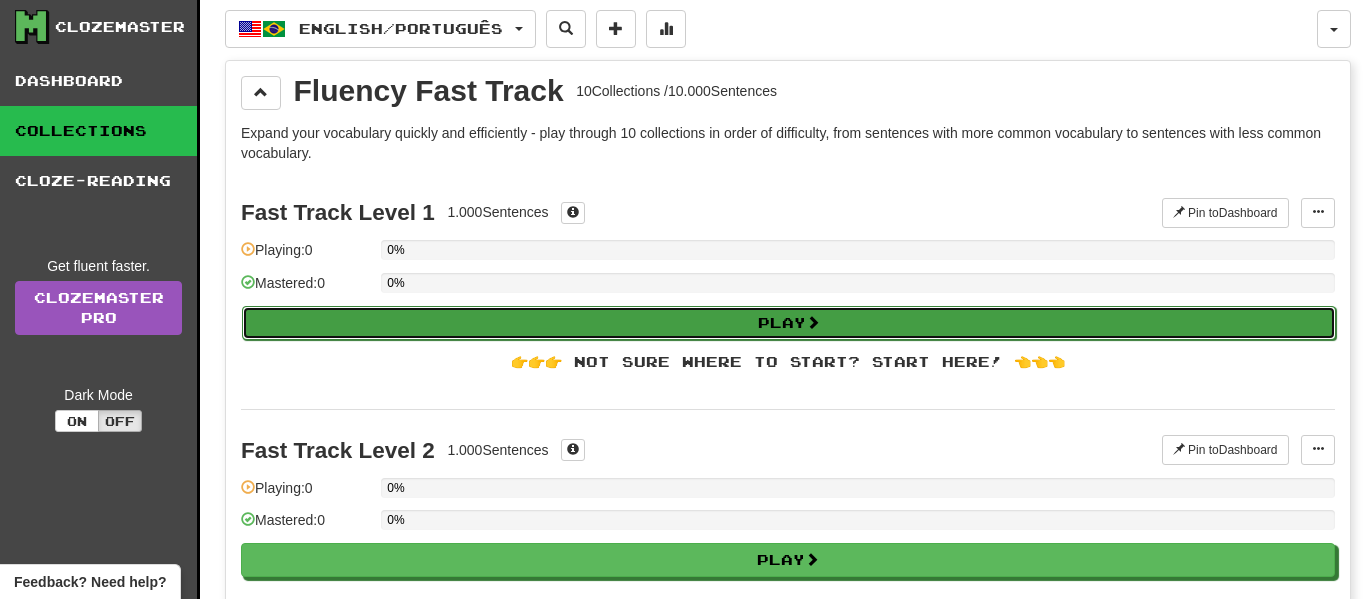 select on "**" 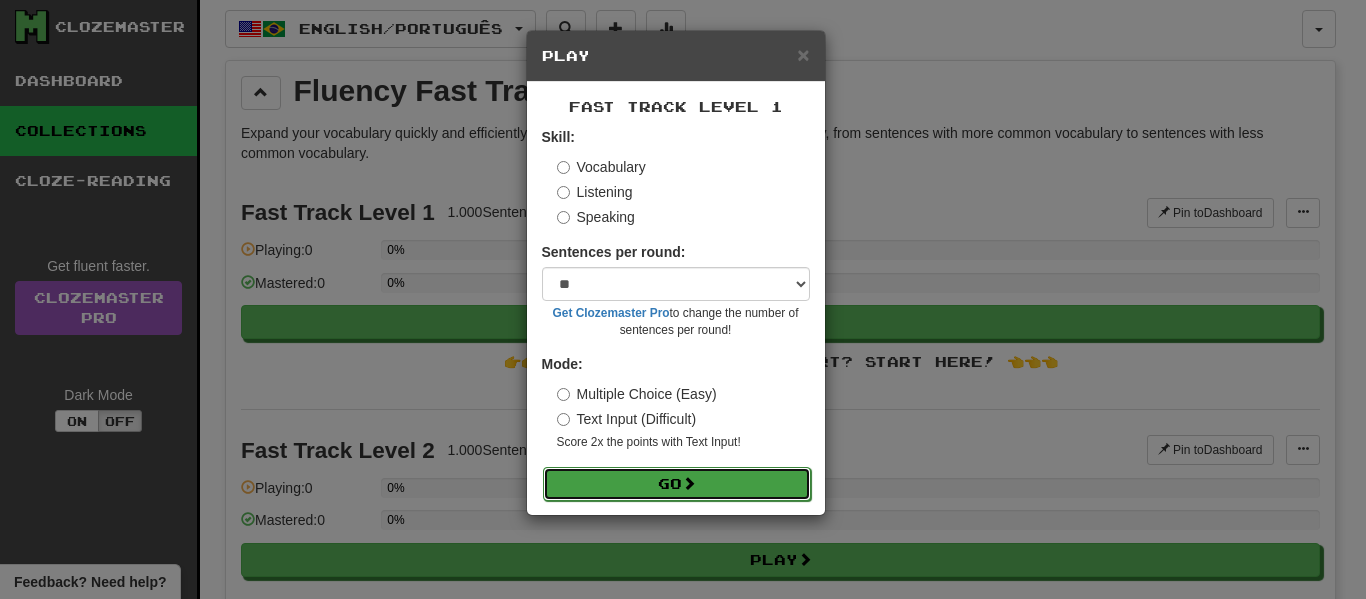 click on "Go" at bounding box center [677, 484] 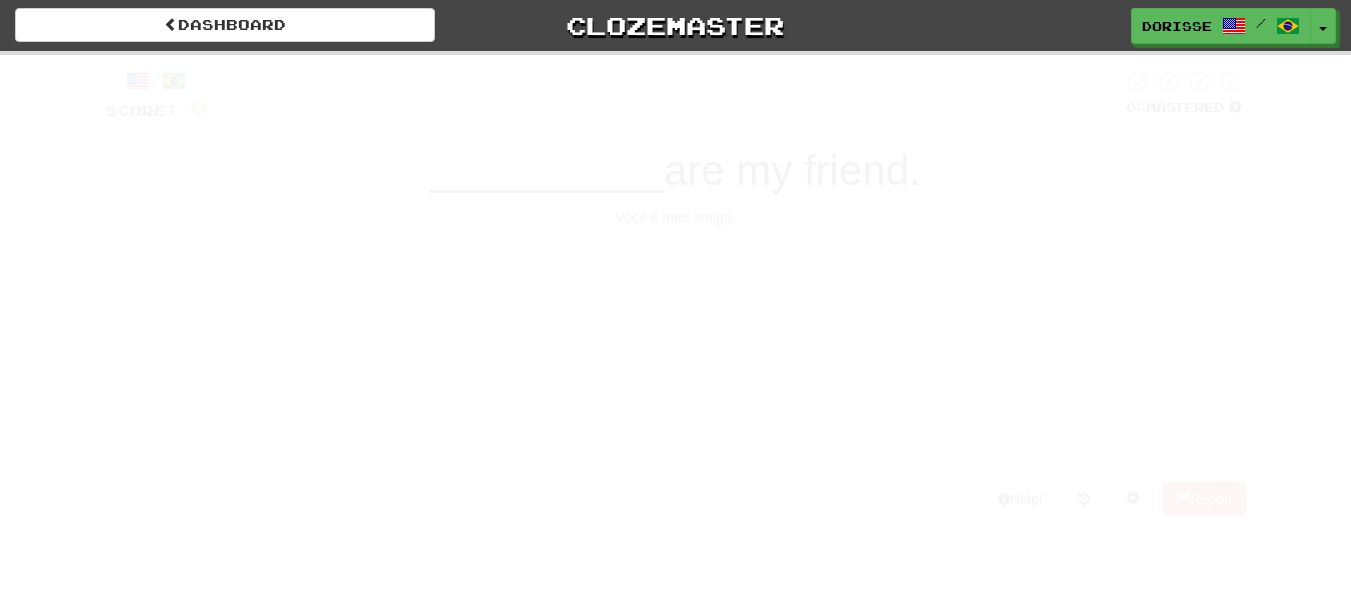 scroll, scrollTop: 0, scrollLeft: 0, axis: both 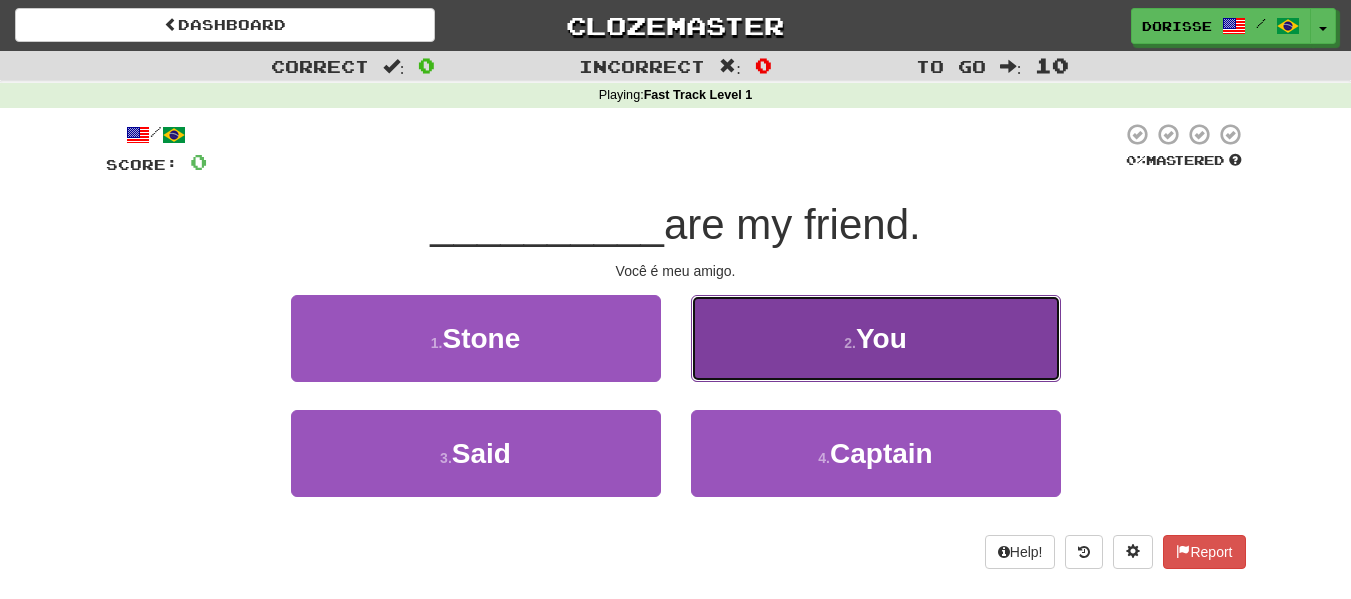 click on "You" at bounding box center (881, 338) 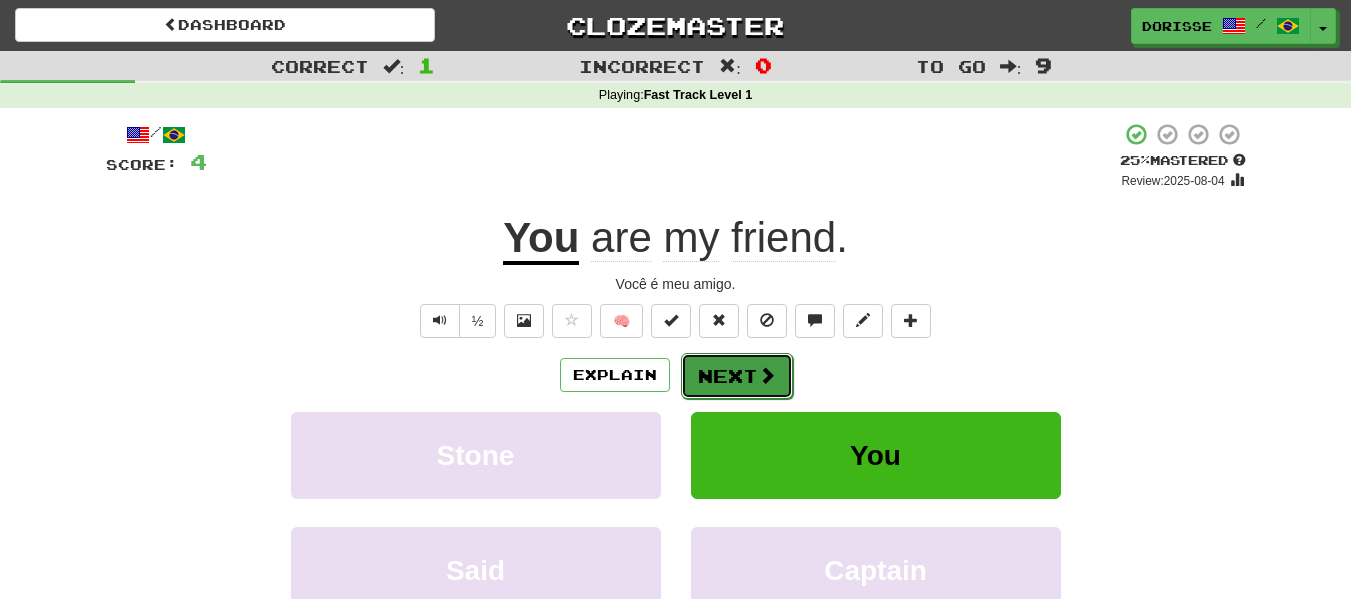 click on "Next" at bounding box center [737, 376] 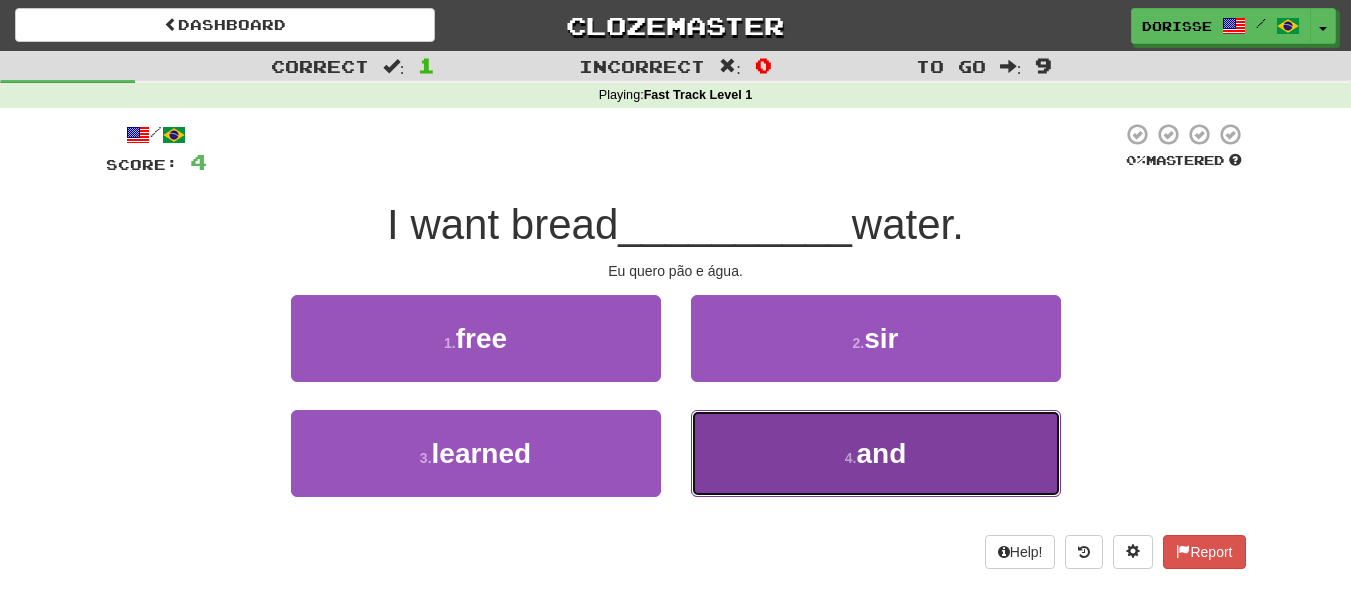 click on "4 .  and" at bounding box center (876, 453) 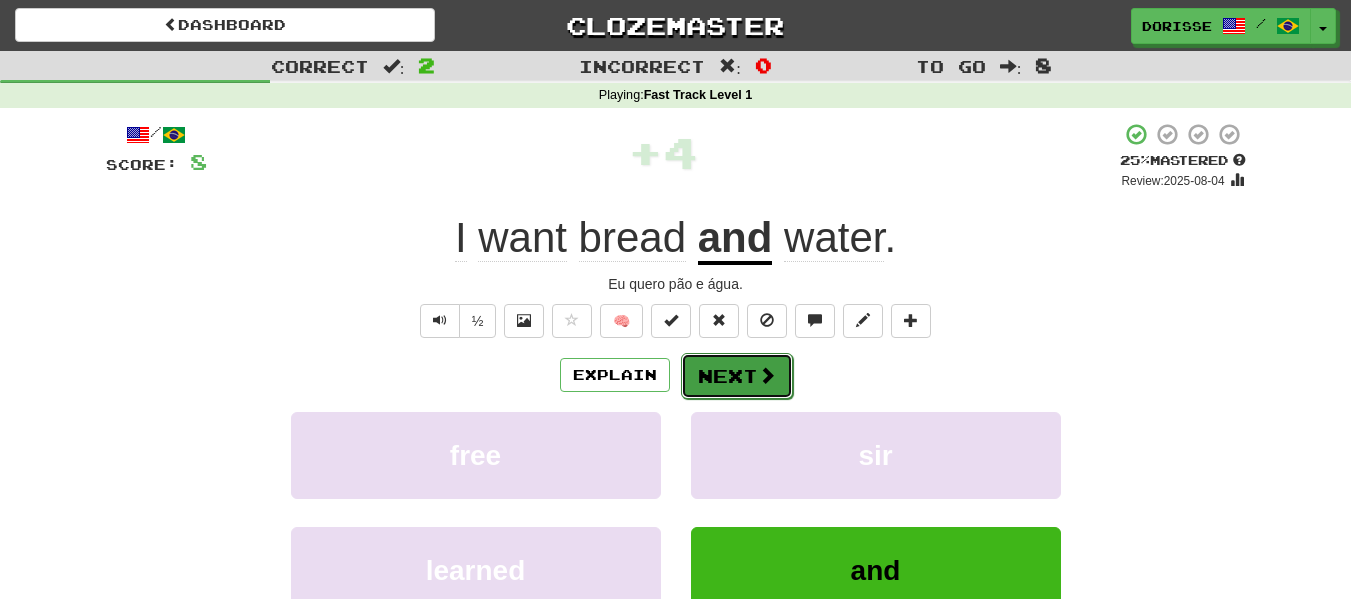 click on "Next" at bounding box center [737, 376] 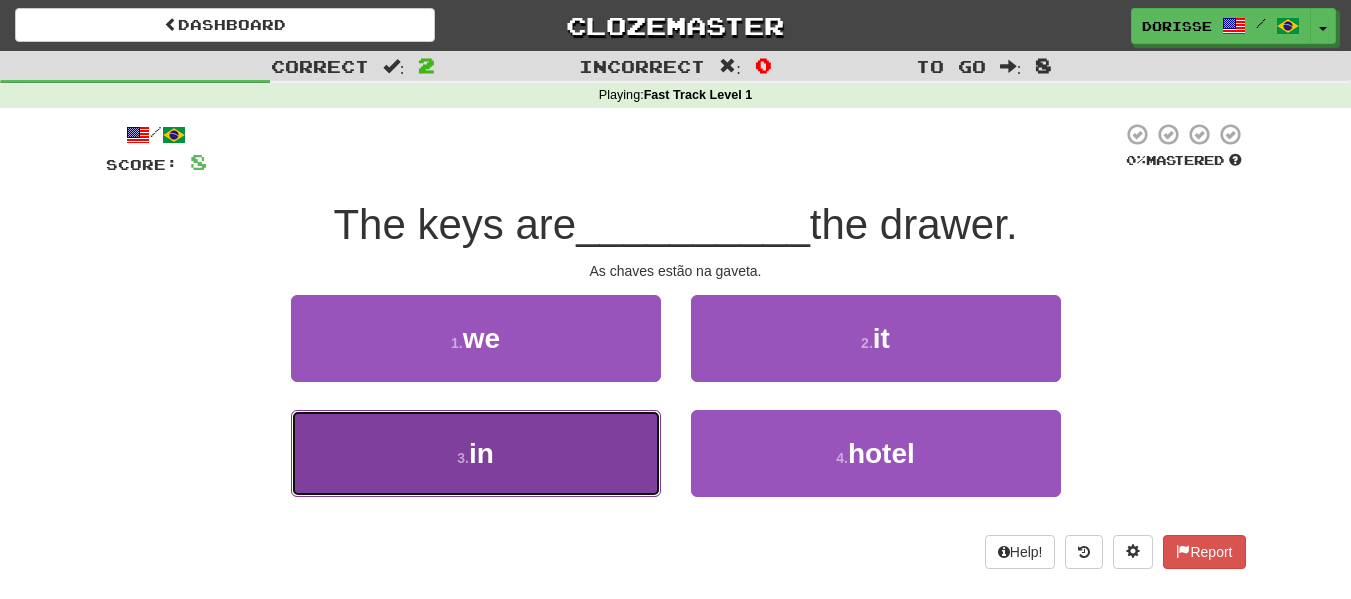 click on "3 .  in" at bounding box center [476, 453] 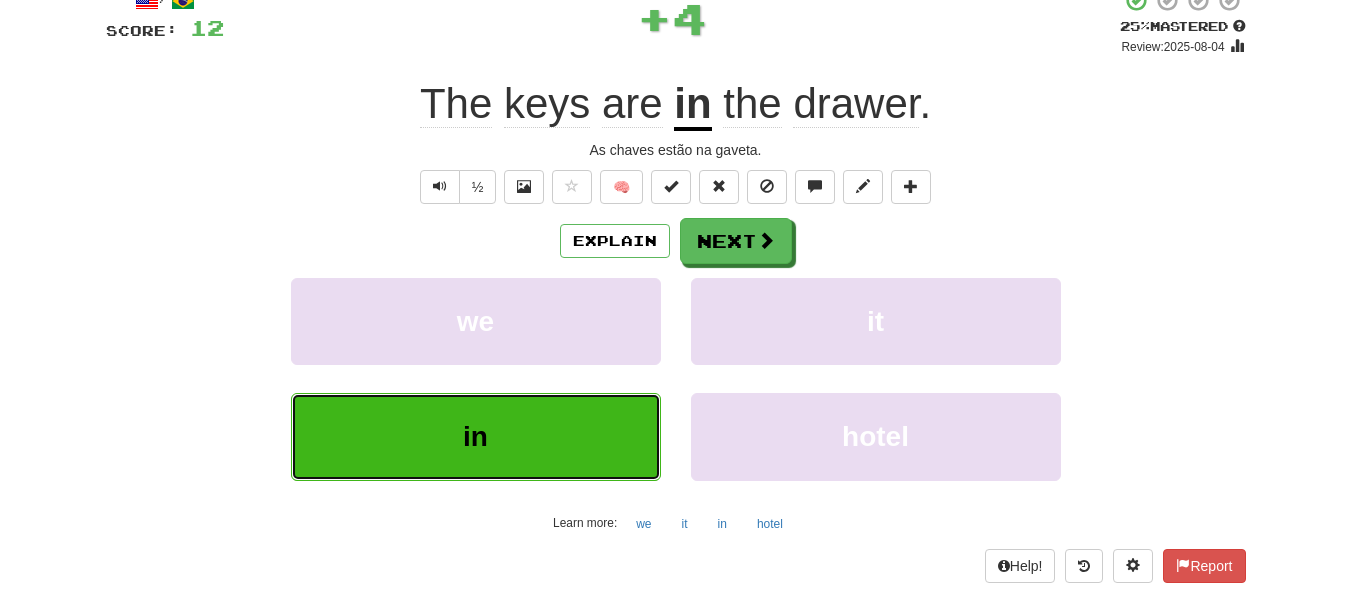 scroll, scrollTop: 140, scrollLeft: 0, axis: vertical 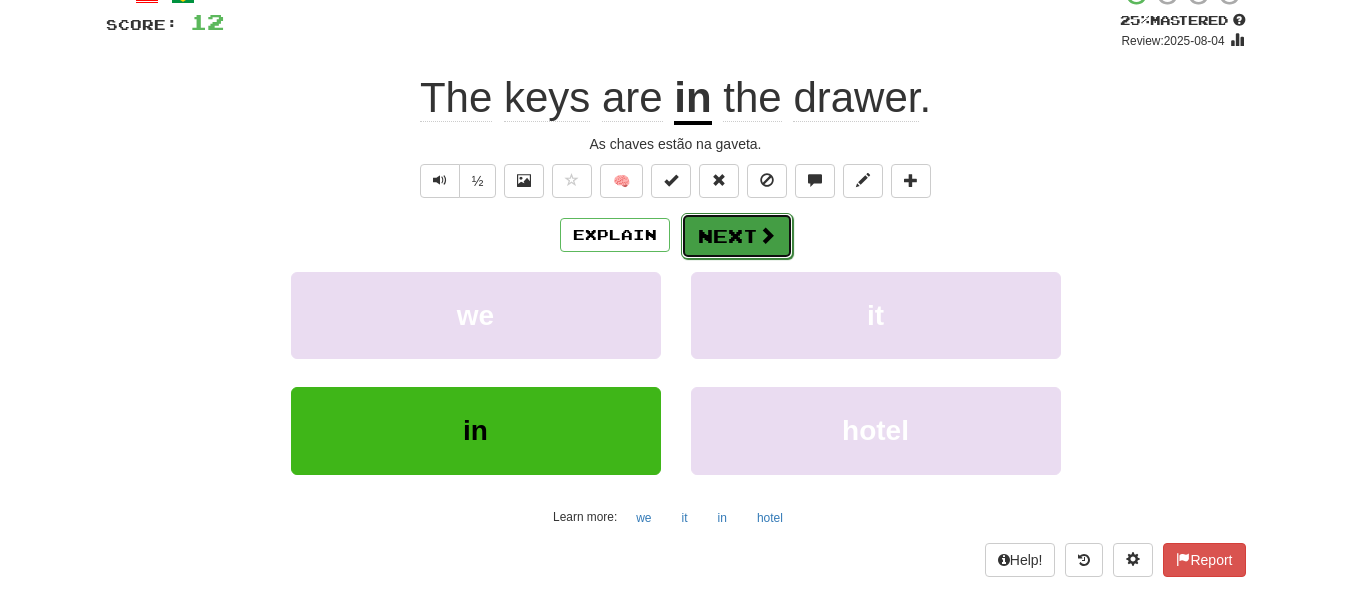 click on "Next" at bounding box center (737, 236) 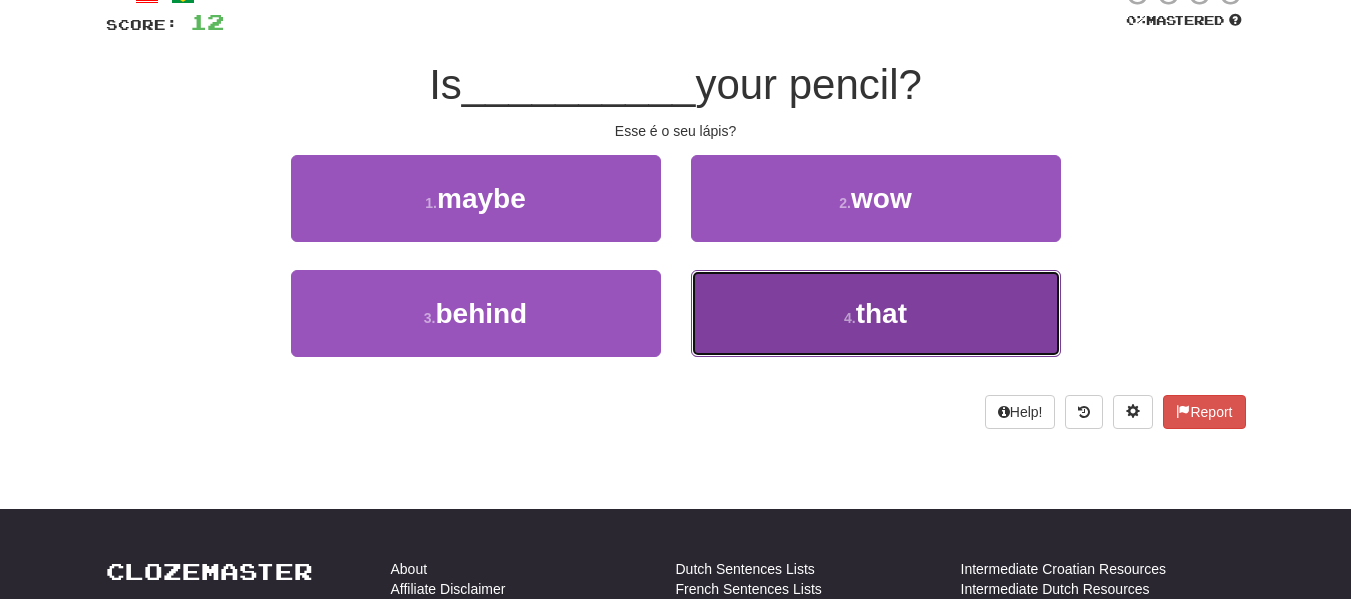 click on "that" at bounding box center (881, 313) 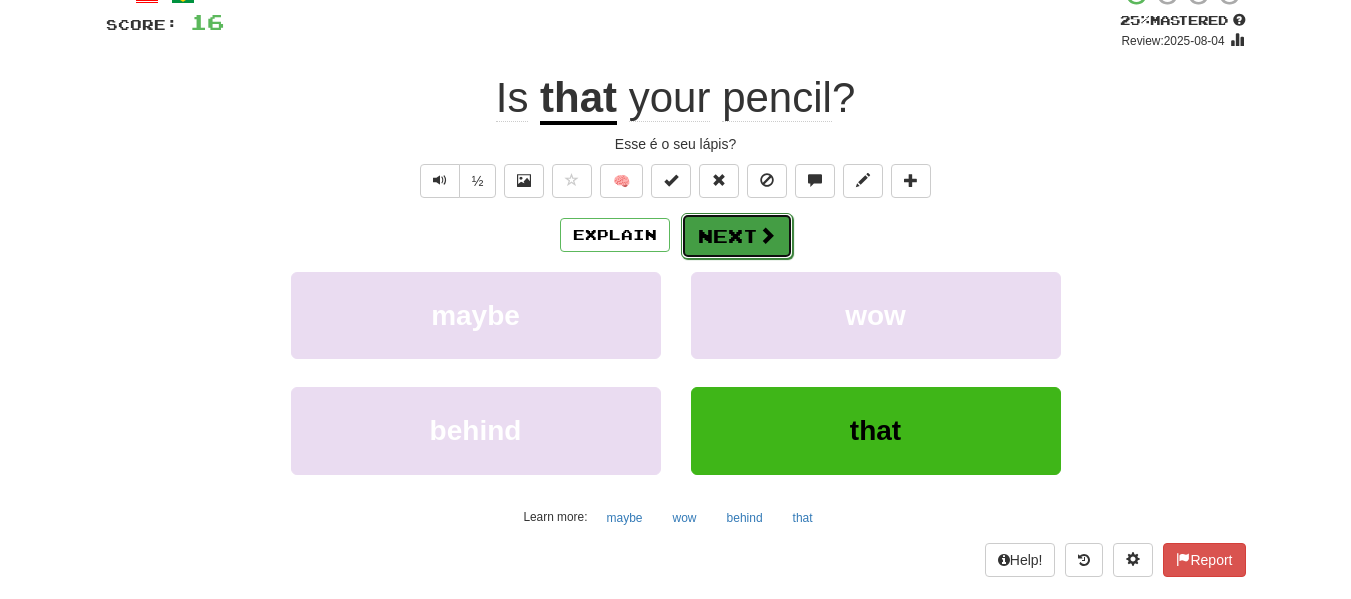 click on "Next" at bounding box center (737, 236) 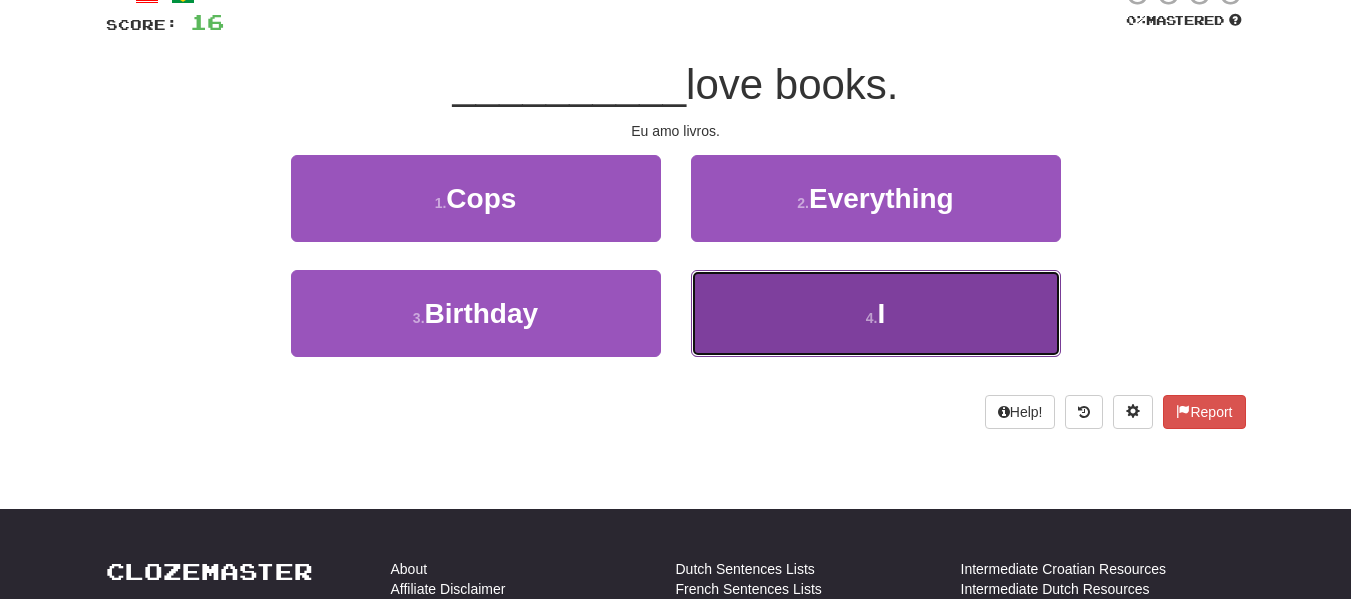 click on "4 .  I" at bounding box center (876, 313) 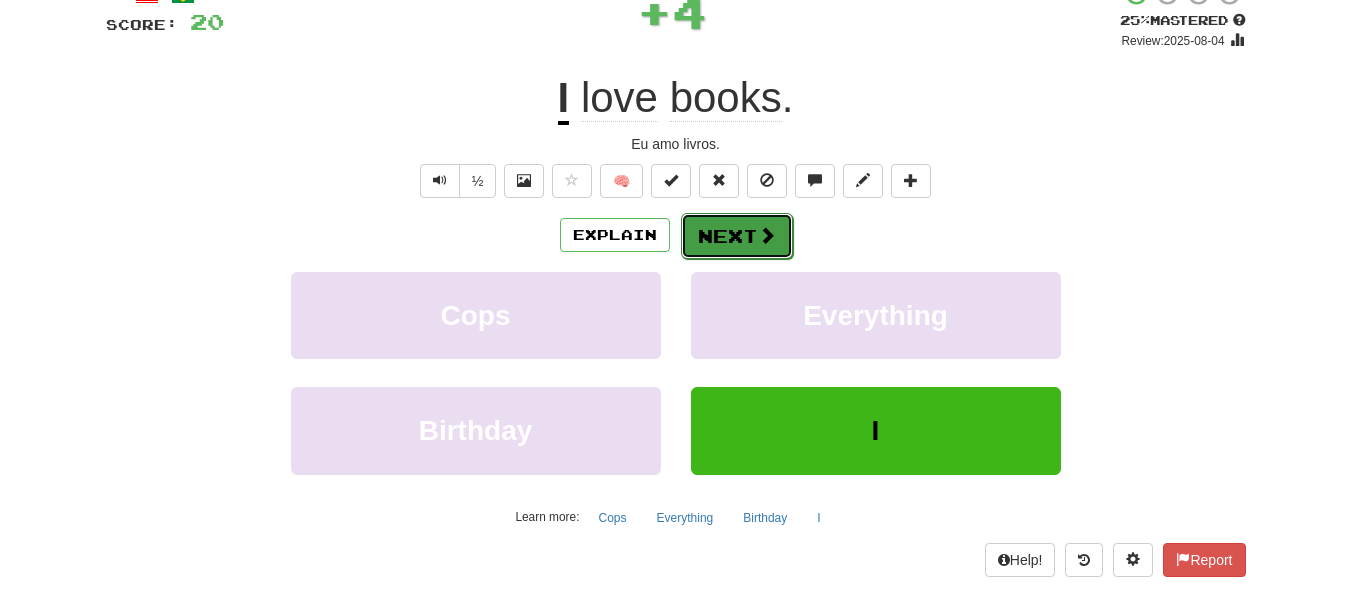 click on "Next" at bounding box center (737, 236) 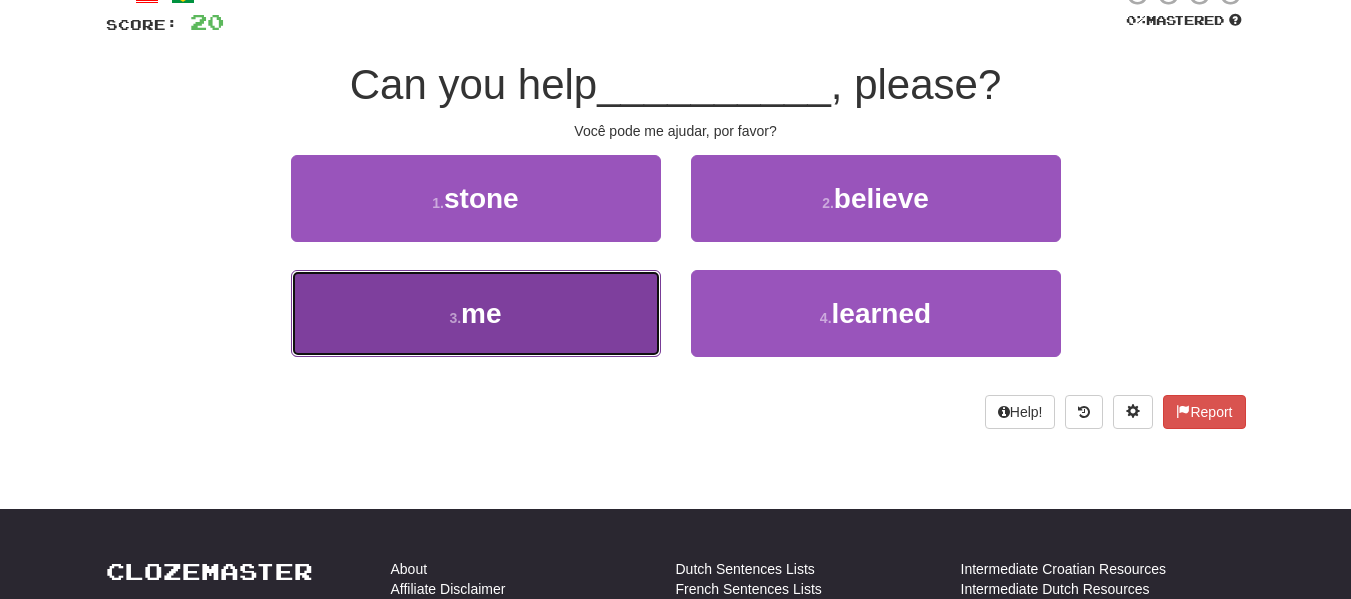 click on "3 .  me" at bounding box center (476, 313) 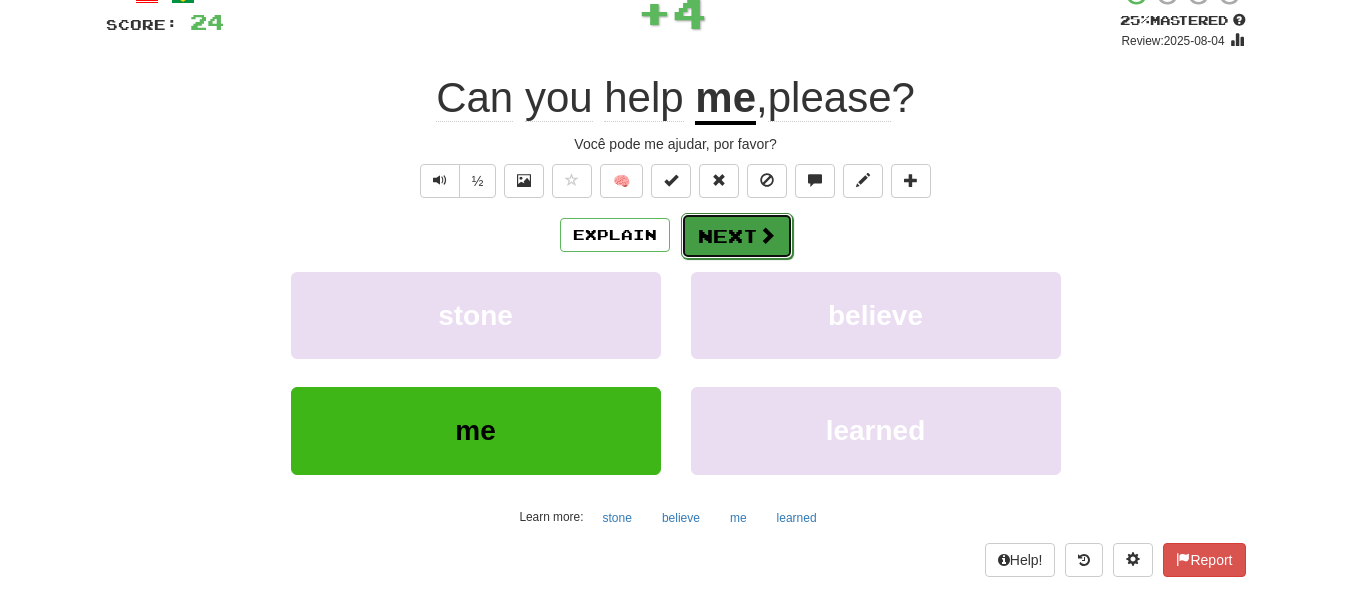 click at bounding box center (767, 235) 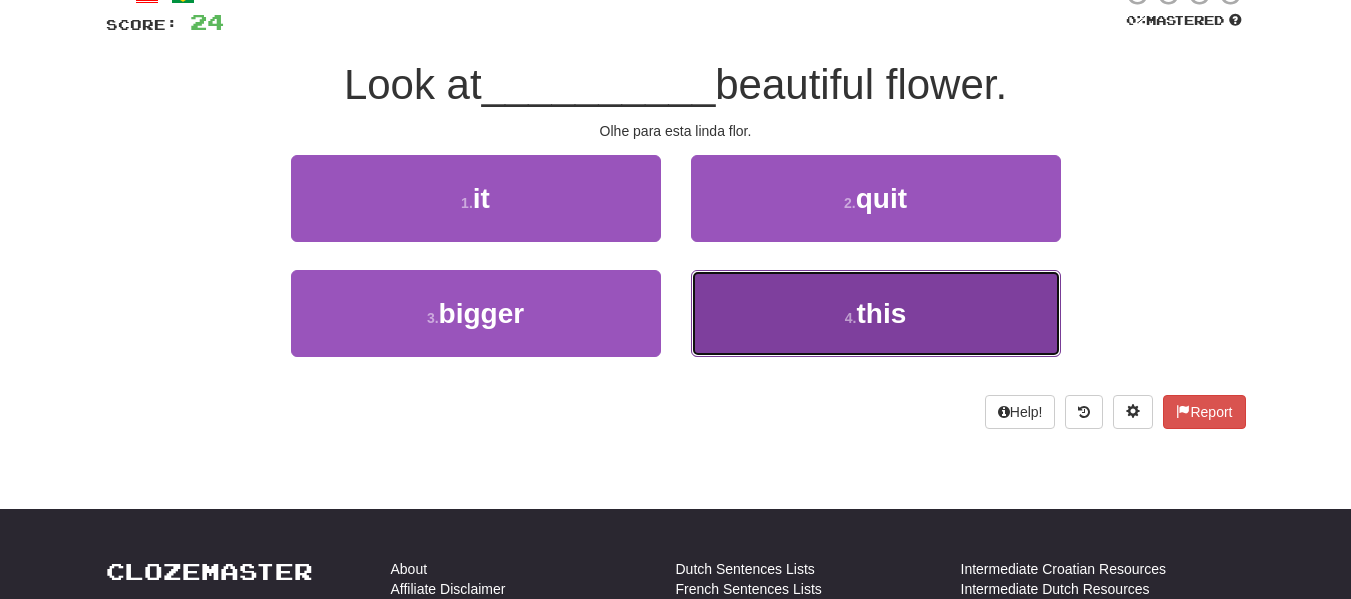 click on "this" at bounding box center (881, 313) 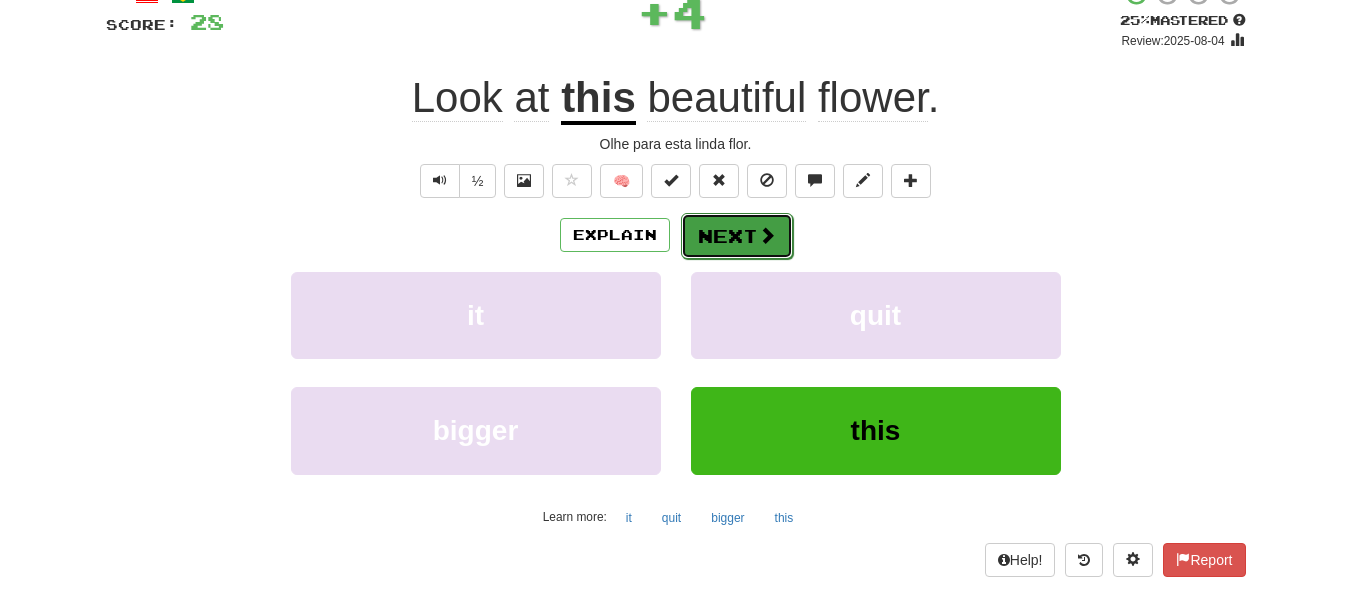 click on "Next" at bounding box center (737, 236) 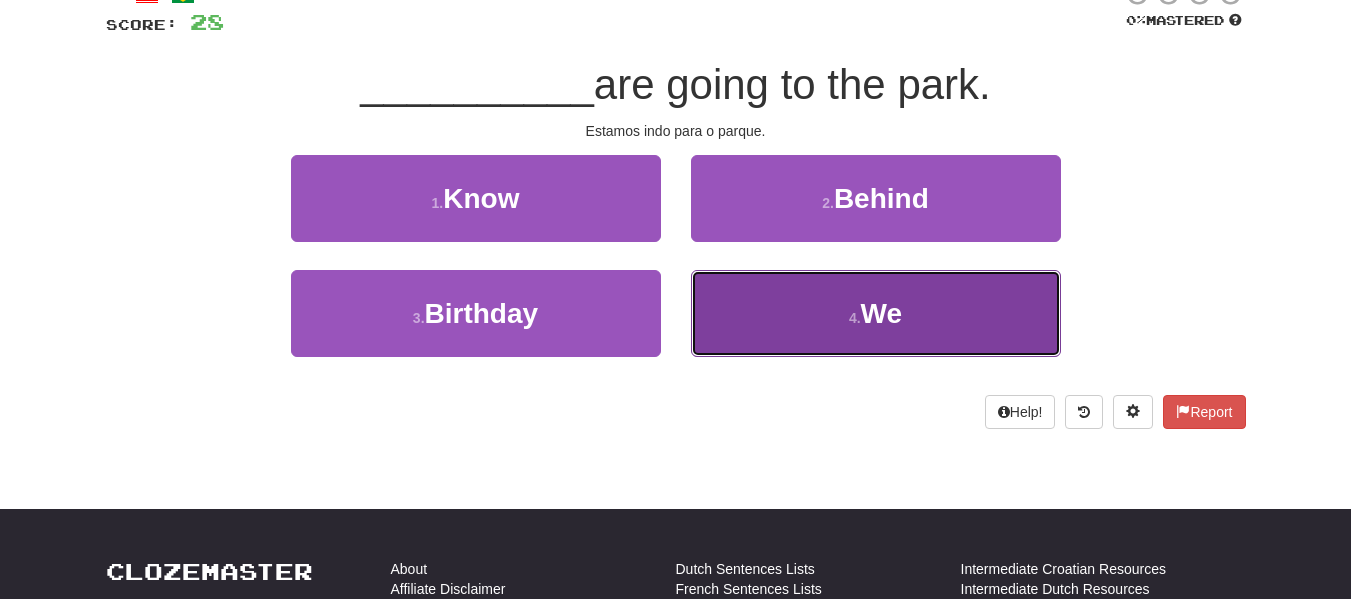 click on "4 .  We" at bounding box center [876, 313] 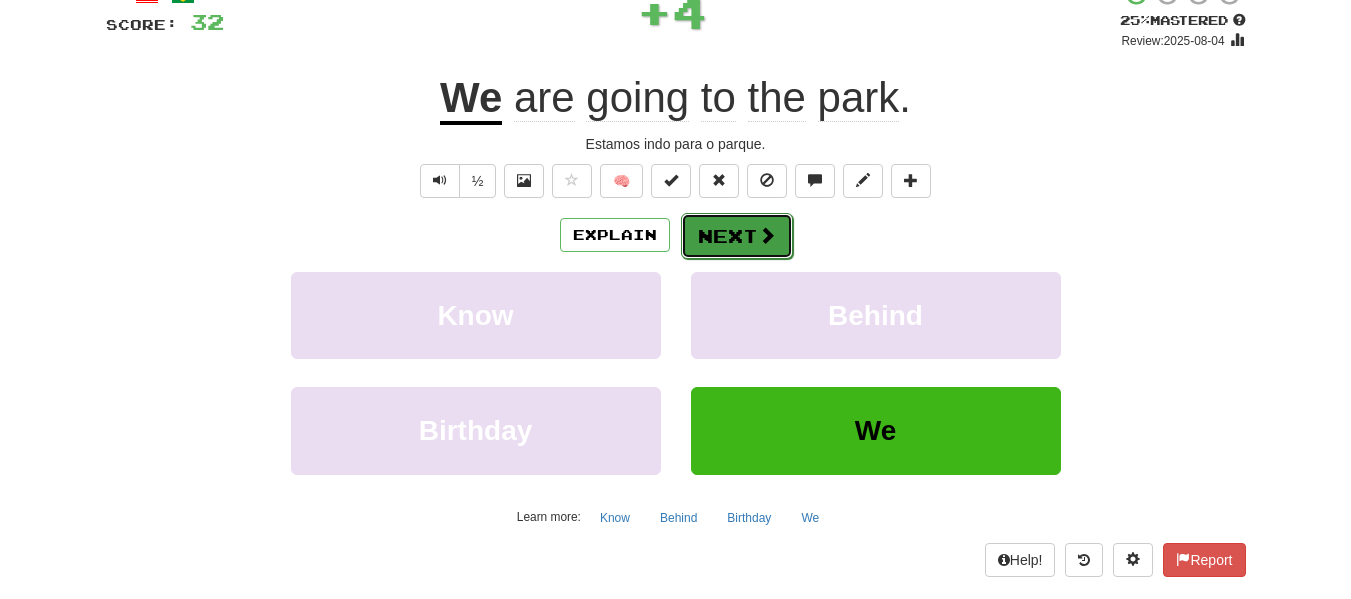click on "Next" at bounding box center (737, 236) 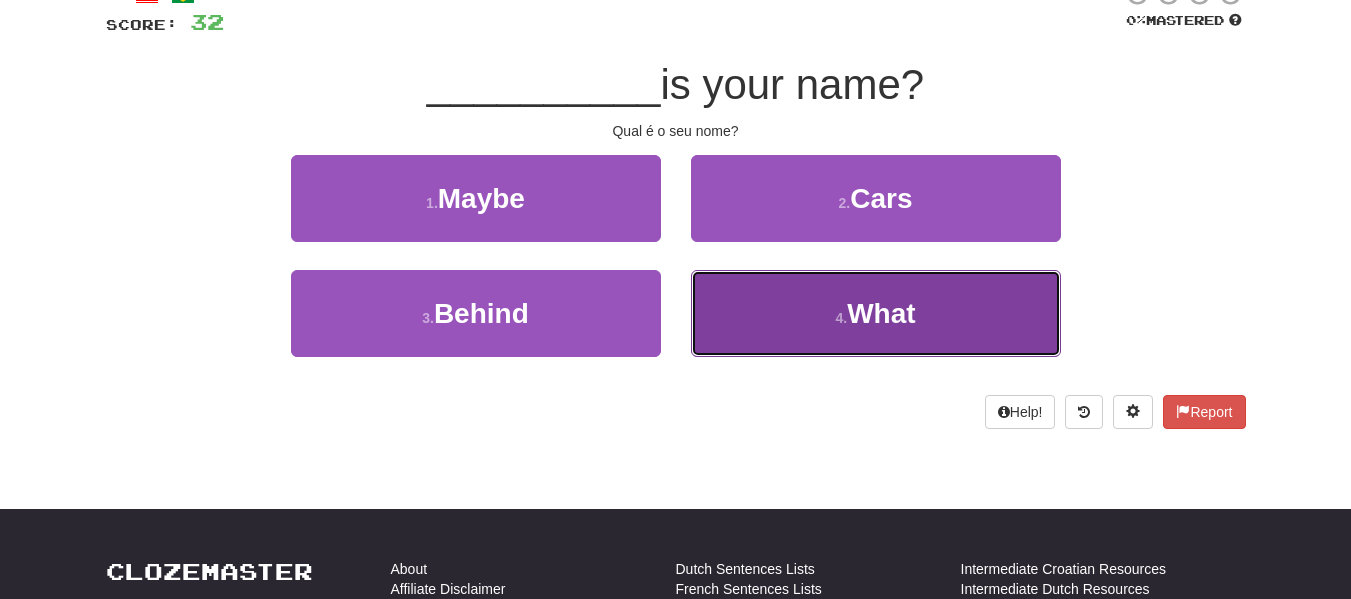 click on "4 .  What" at bounding box center (876, 313) 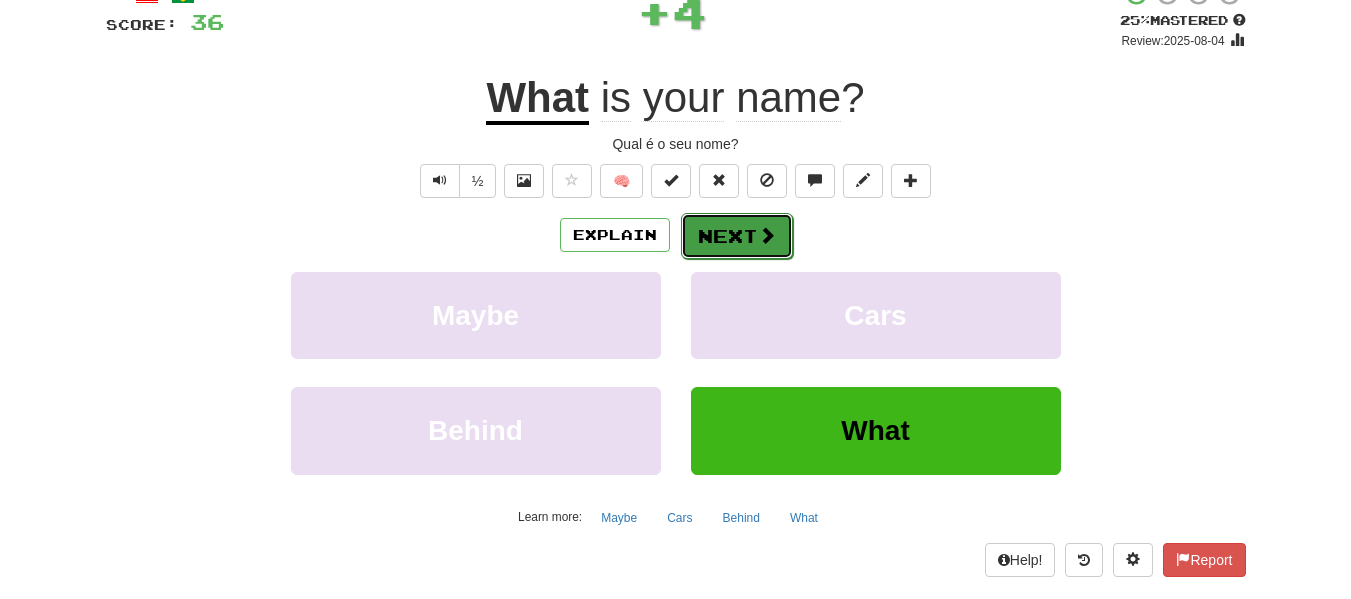 click at bounding box center (767, 235) 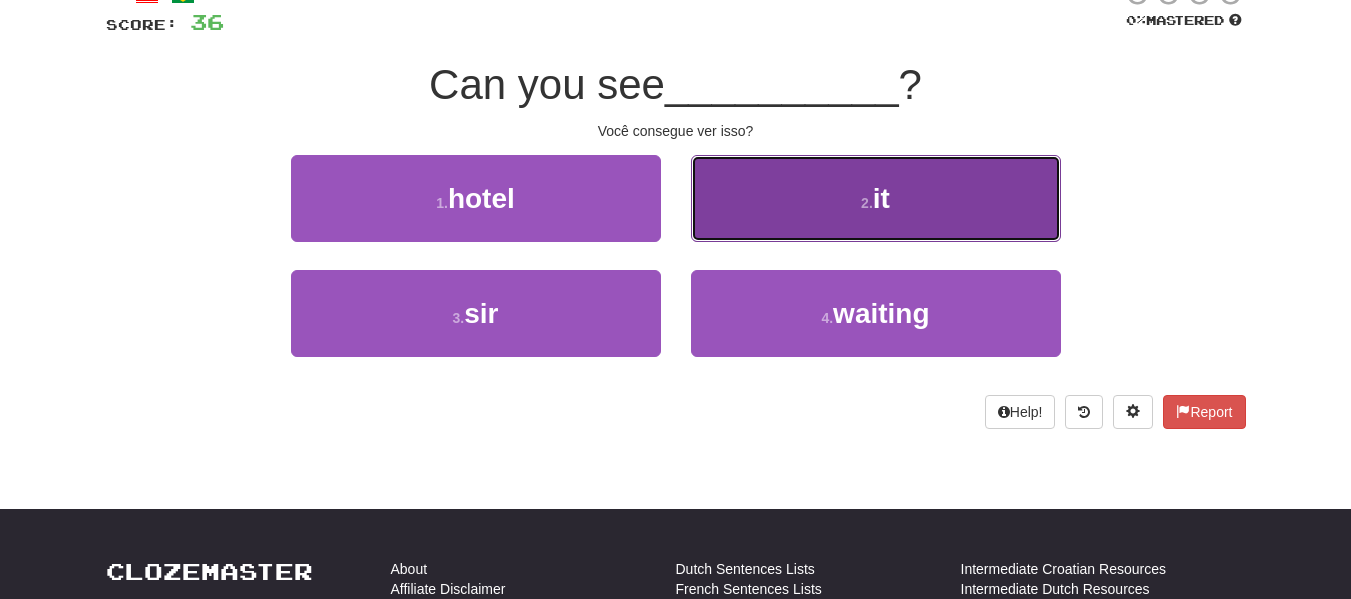 click on "it" at bounding box center [881, 198] 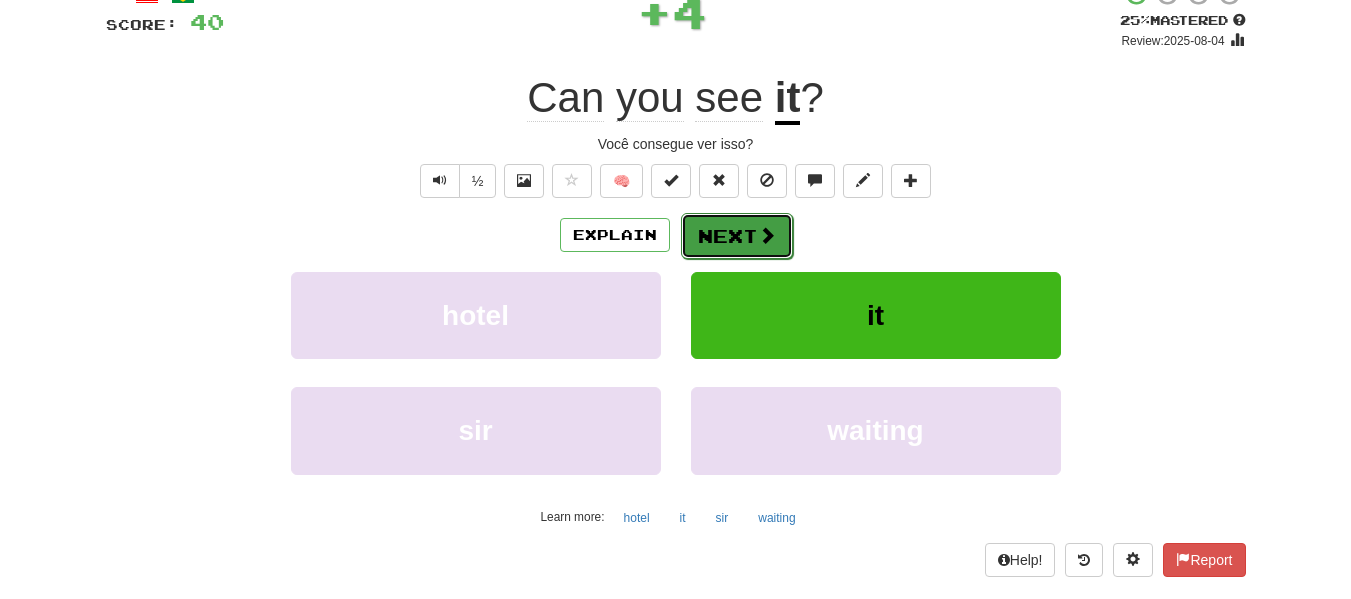 click on "Next" at bounding box center (737, 236) 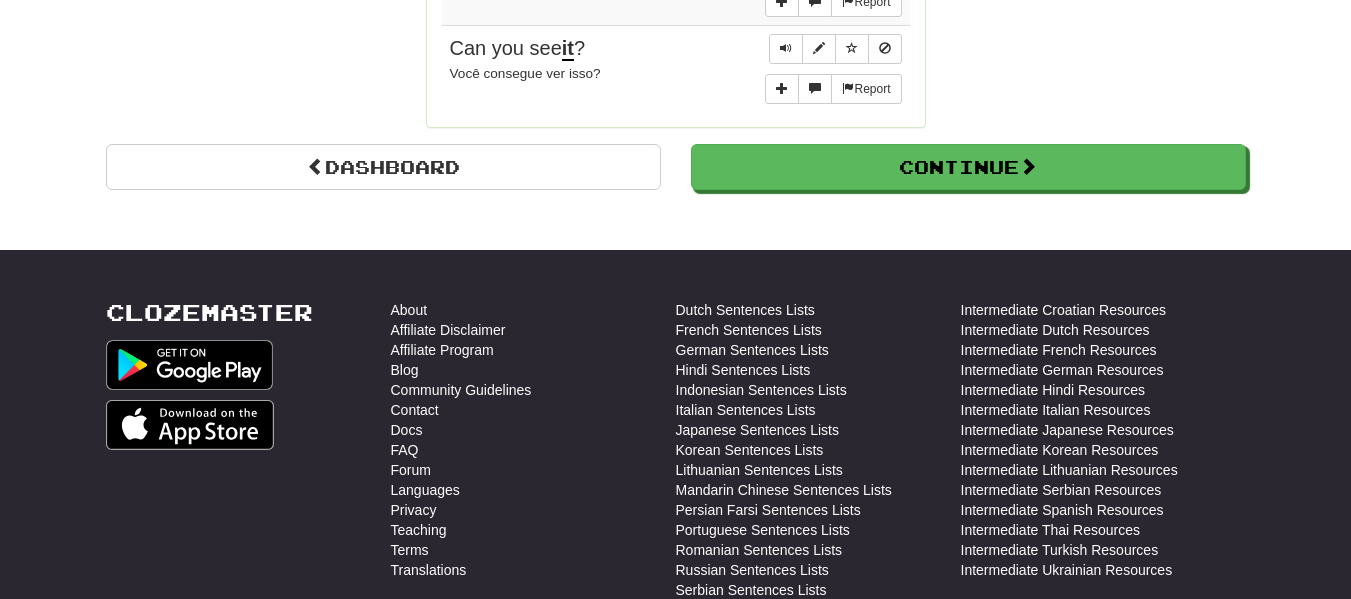 scroll, scrollTop: 1967, scrollLeft: 0, axis: vertical 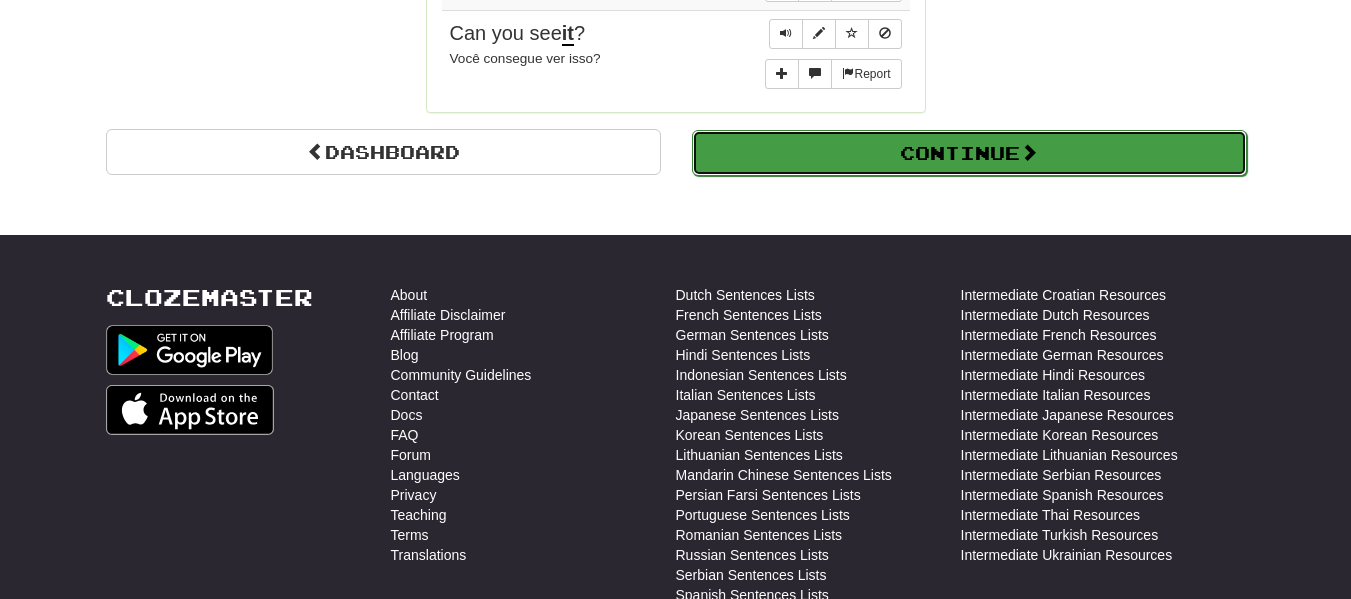 click on "Continue" at bounding box center (969, 153) 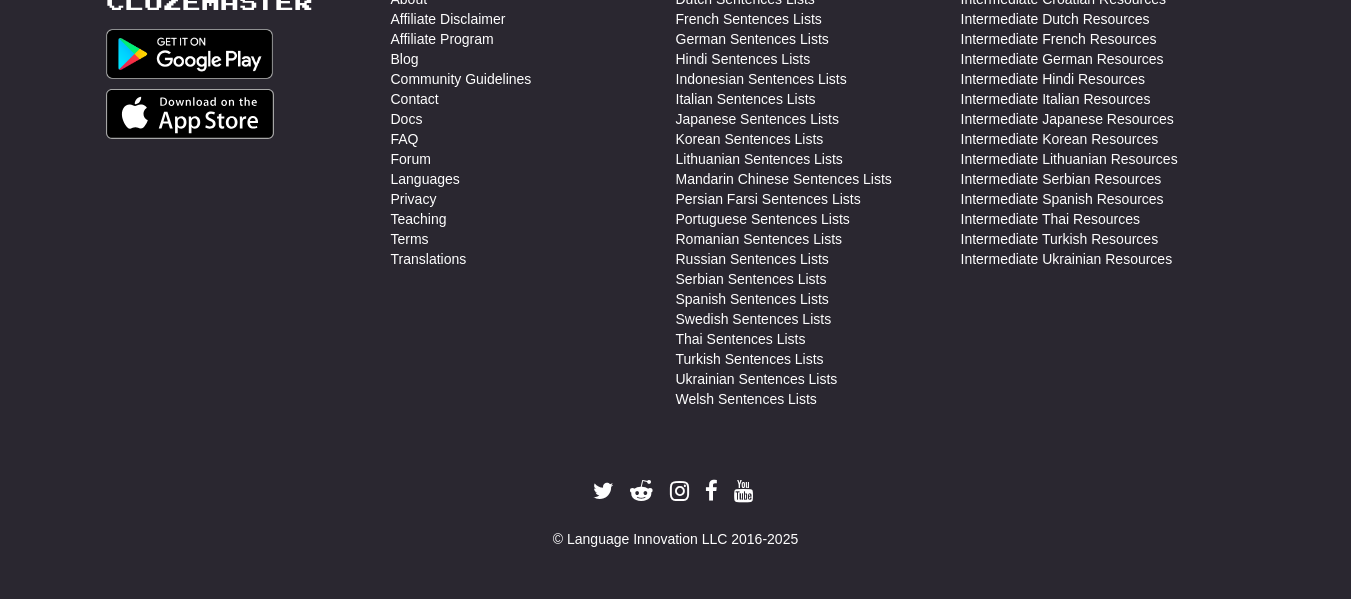 scroll, scrollTop: 0, scrollLeft: 0, axis: both 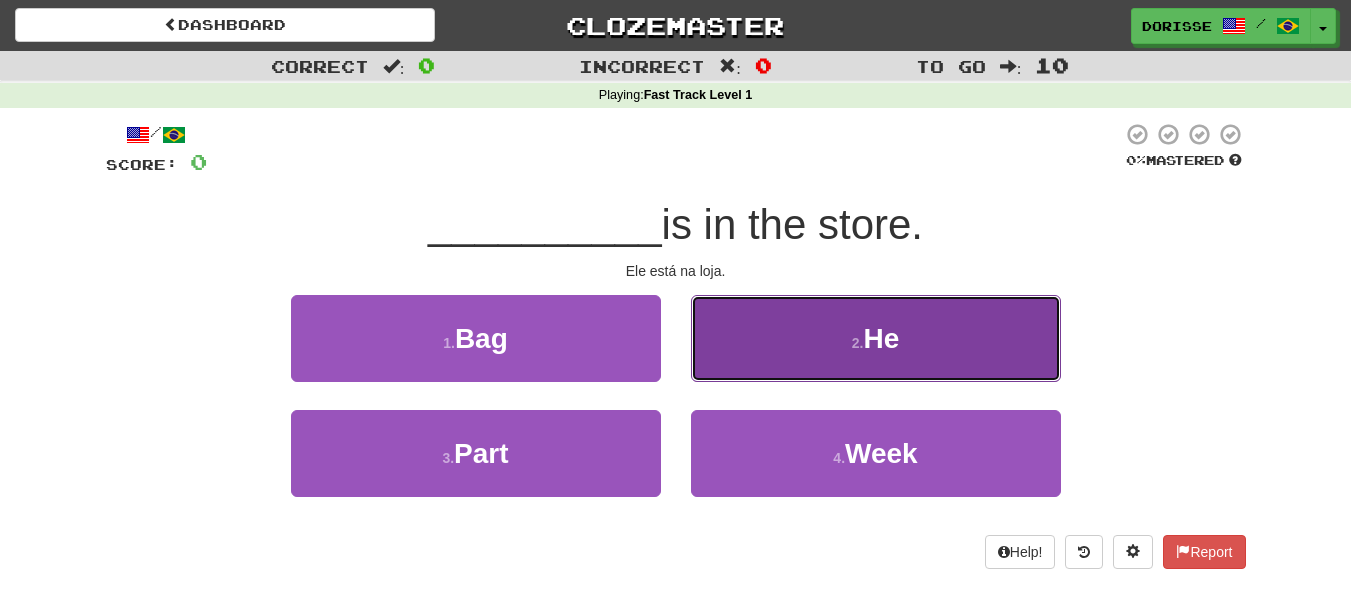 click on "2 .  He" at bounding box center (876, 338) 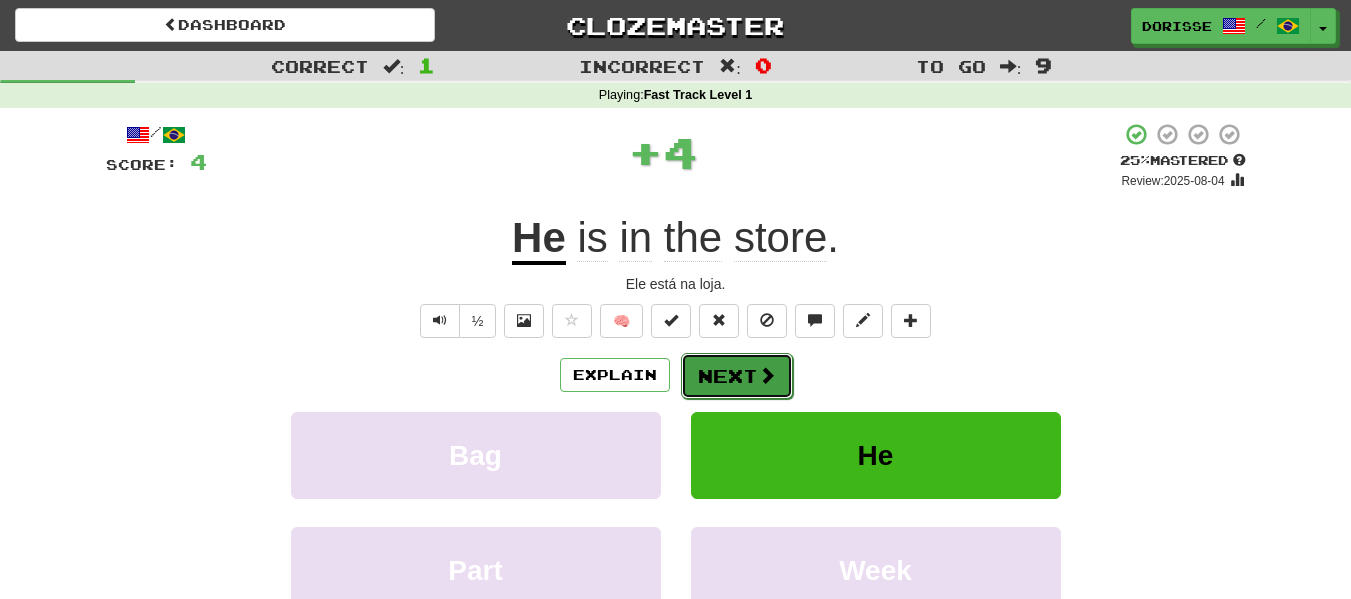 click on "Next" at bounding box center [737, 376] 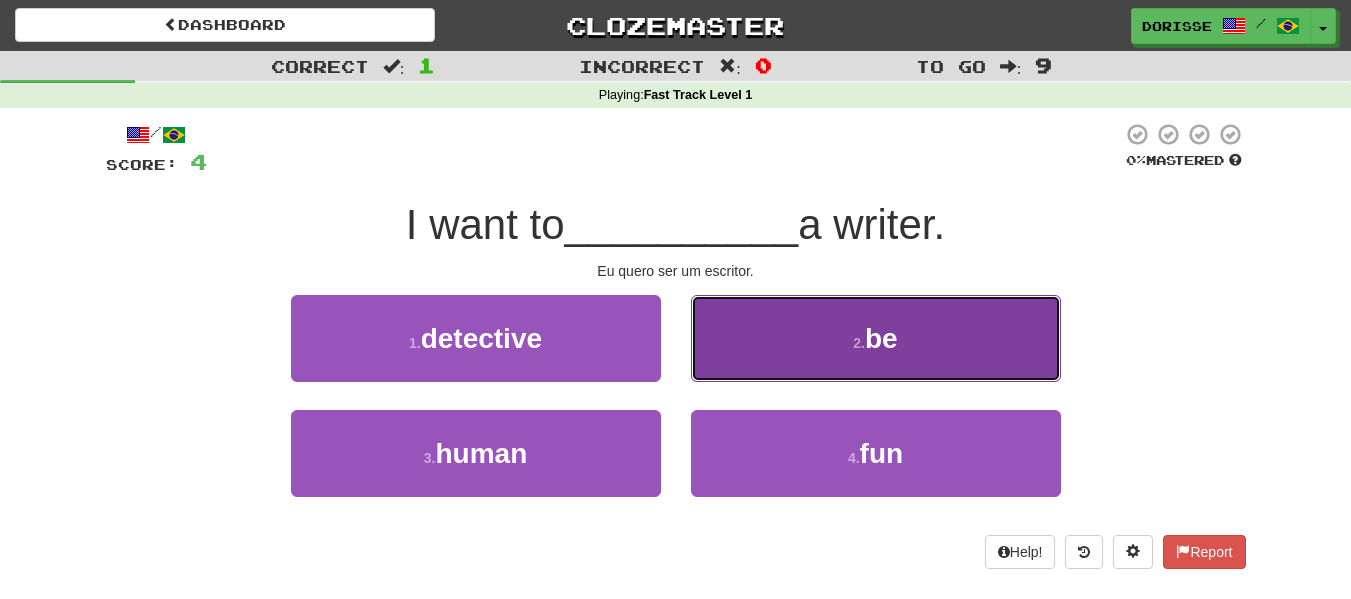 click on "2 .  be" at bounding box center [876, 338] 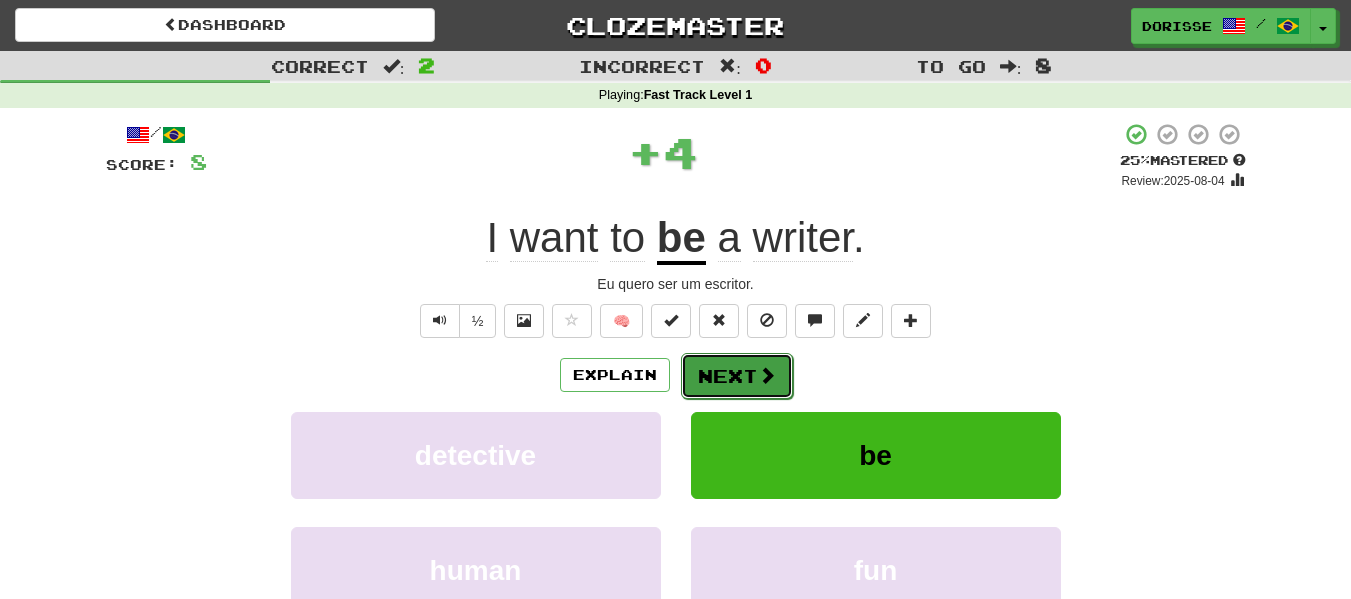 click at bounding box center [767, 375] 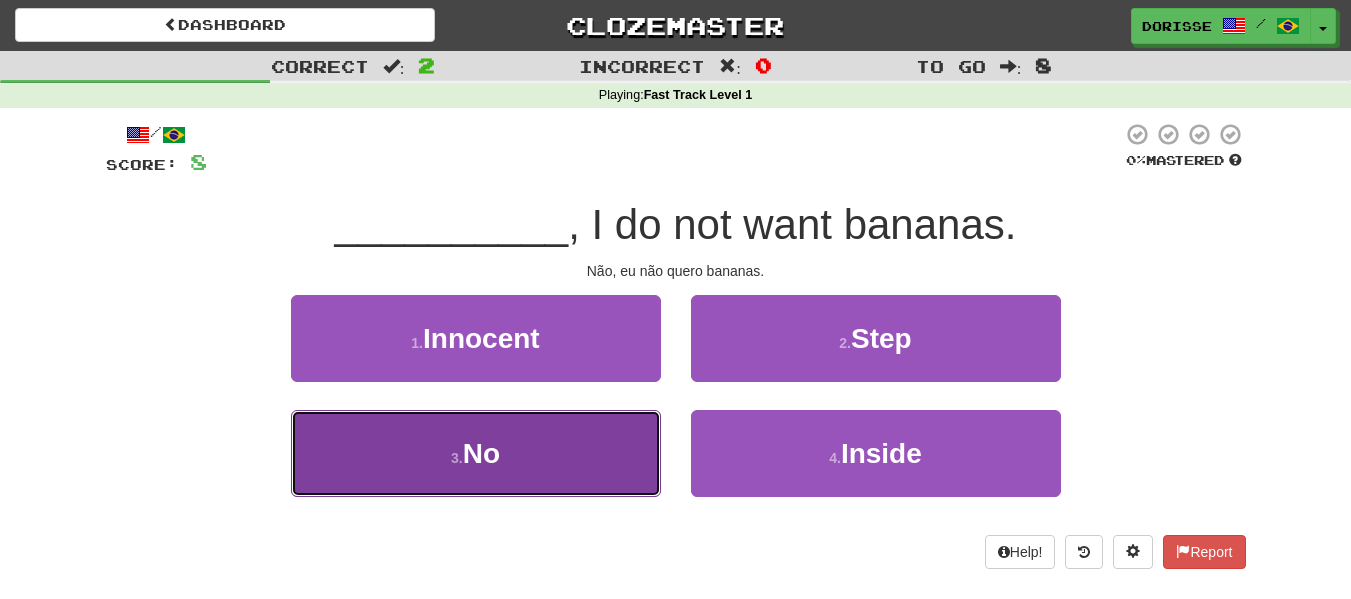 click on "3 .  No" at bounding box center [476, 453] 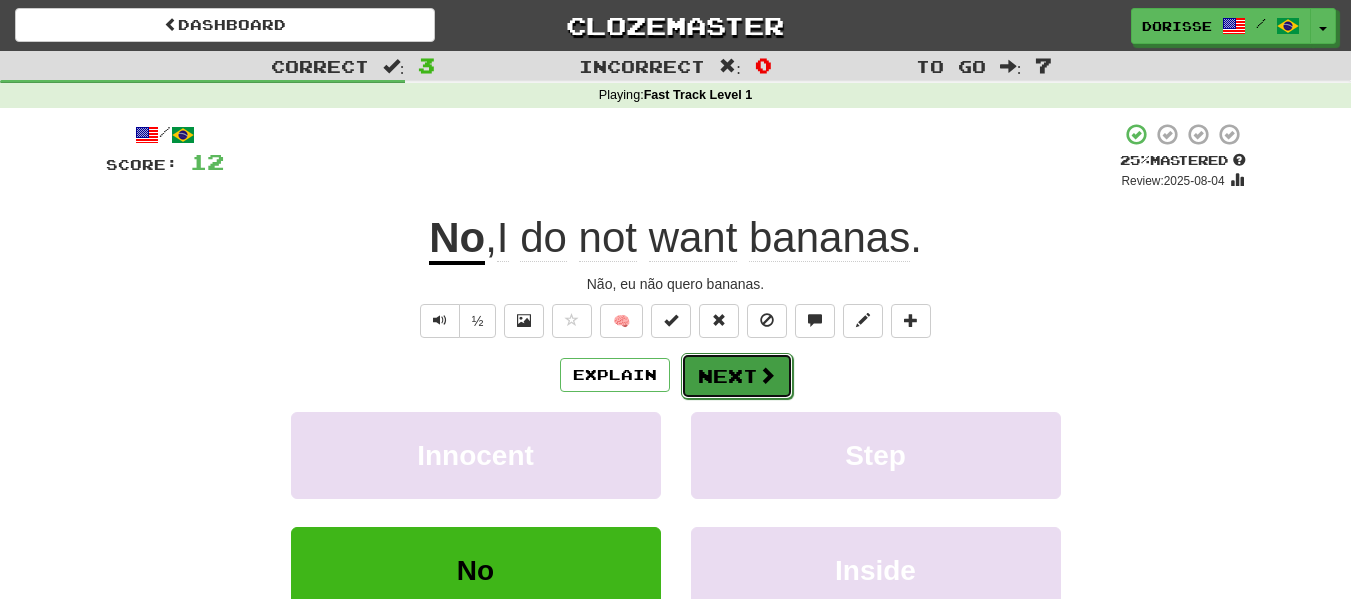 click on "Next" at bounding box center [737, 376] 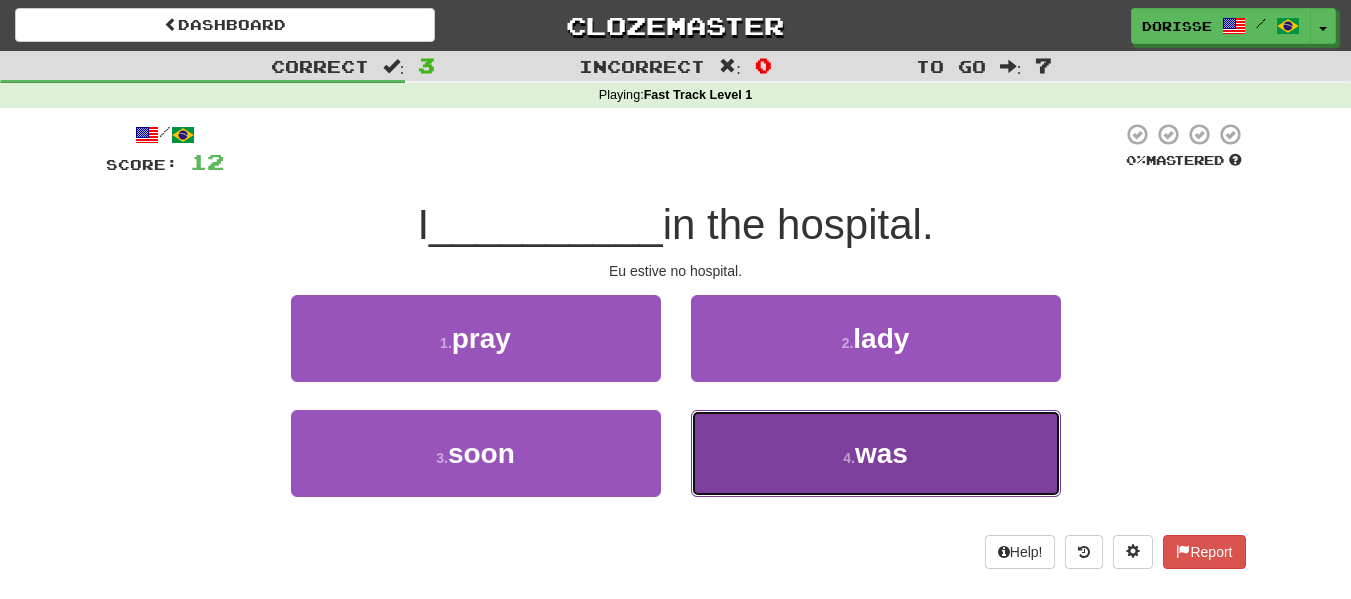 click on "4 .  was" at bounding box center [876, 453] 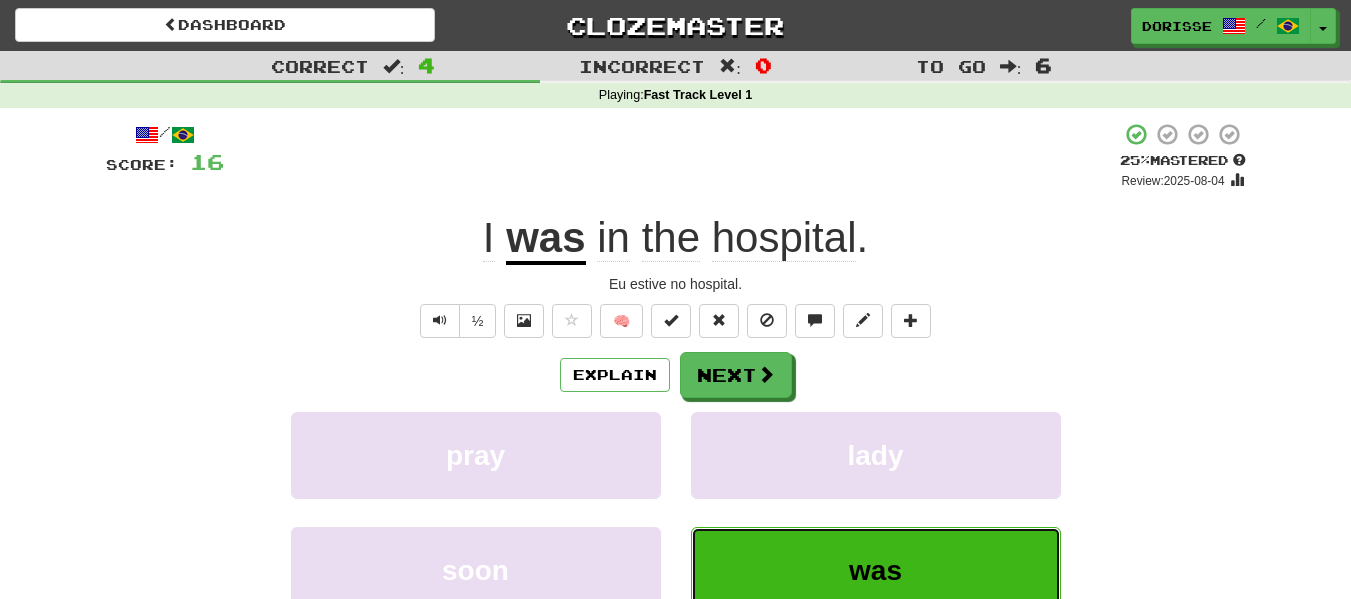 type 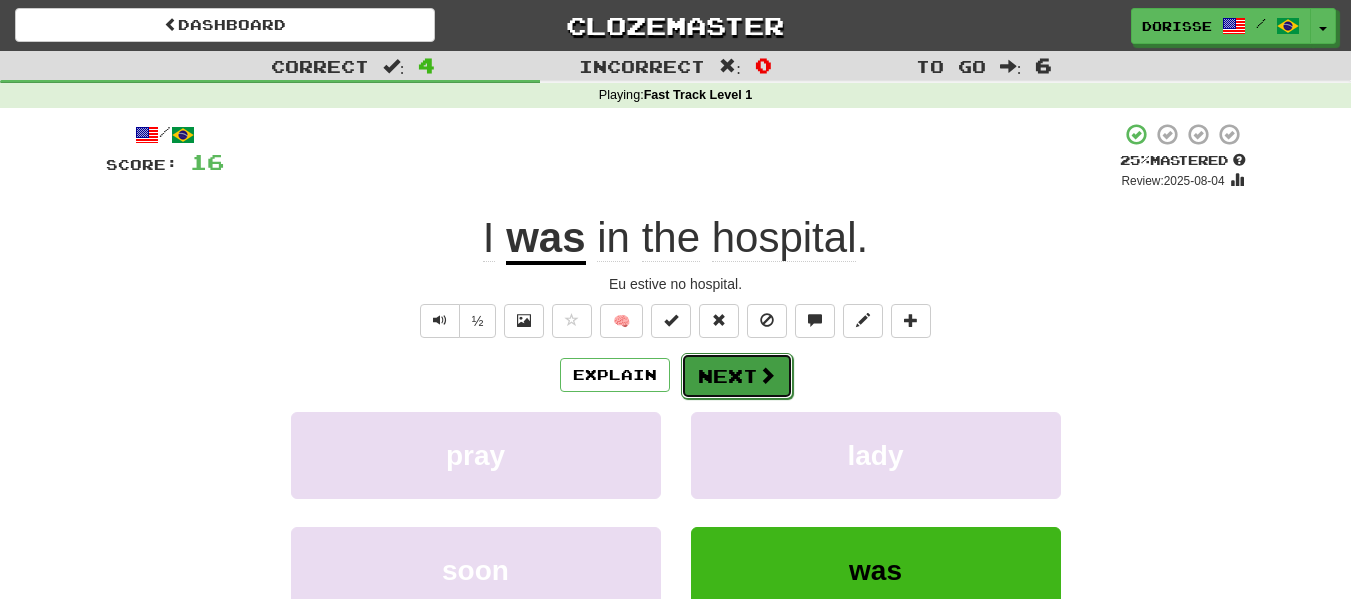 click on "Next" at bounding box center (737, 376) 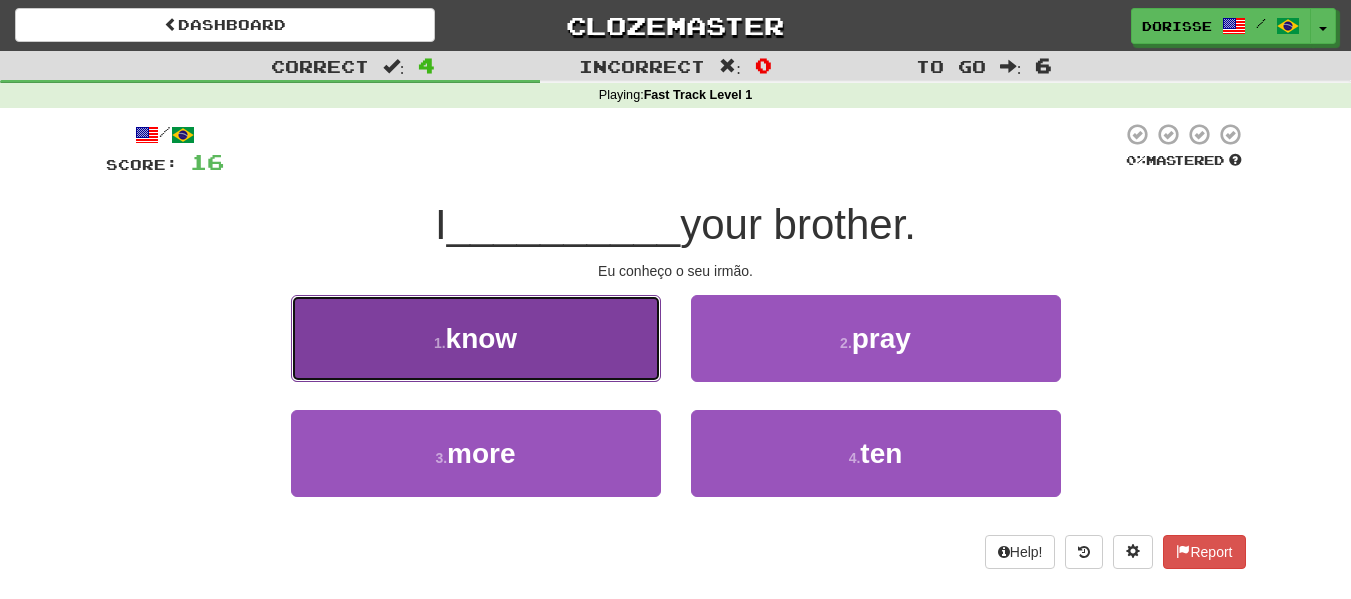 click on "1 .  know" at bounding box center (476, 338) 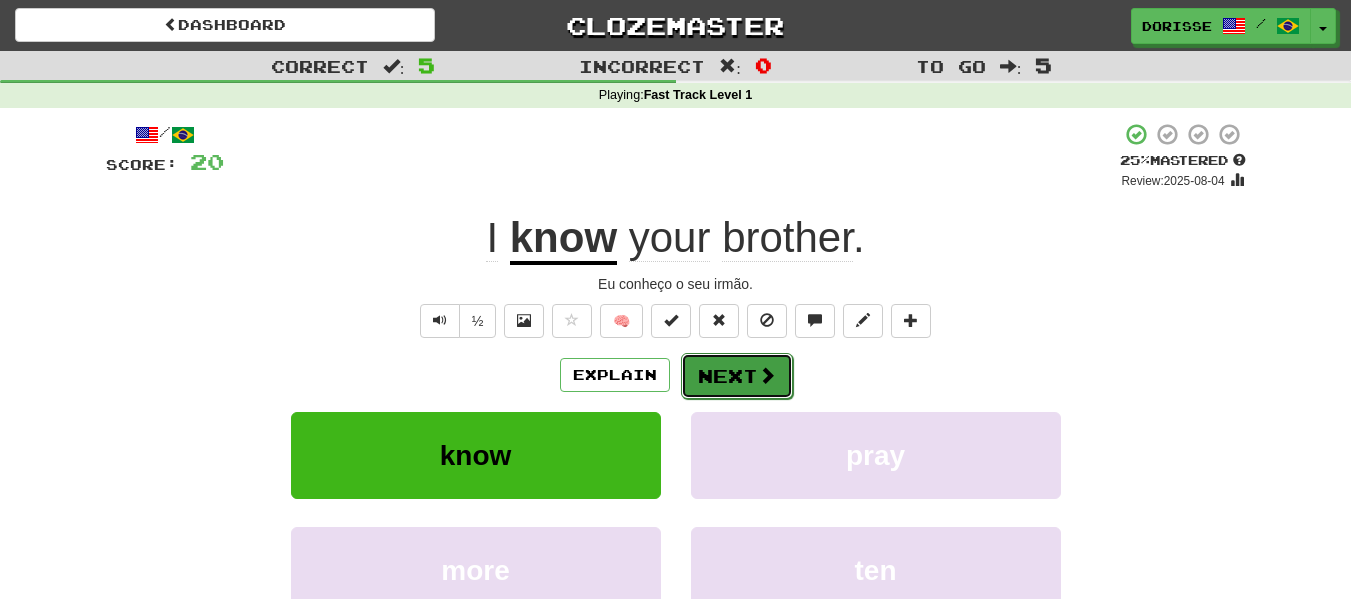 click on "Next" at bounding box center [737, 376] 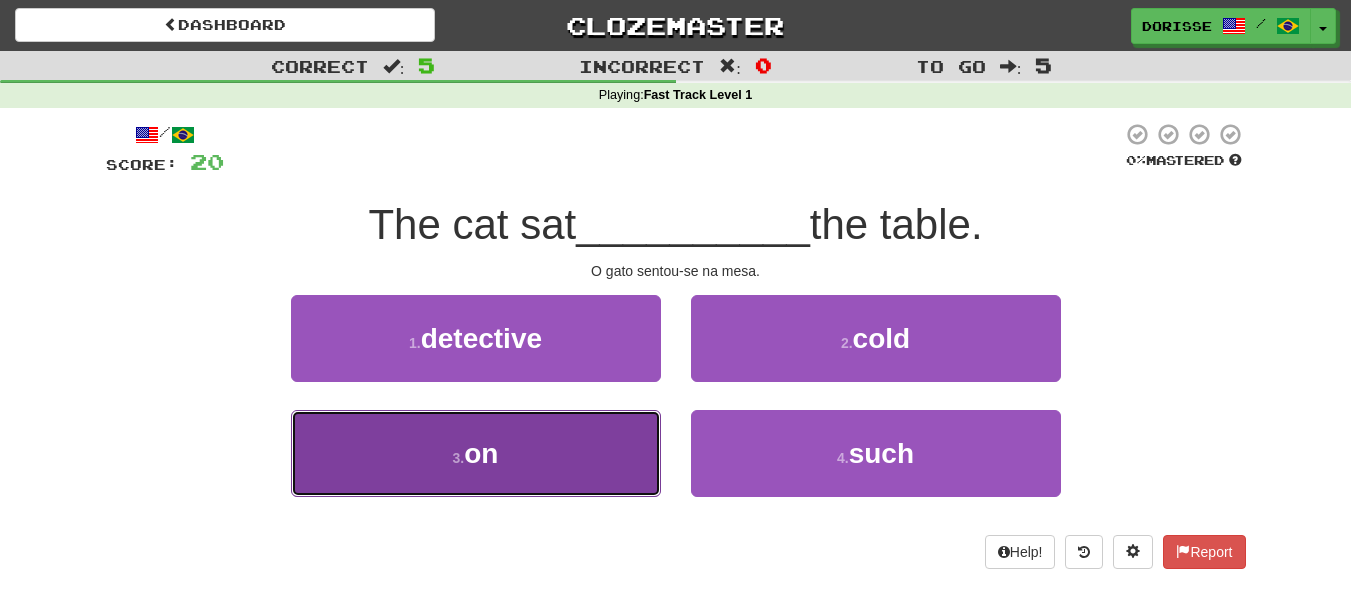 click on "3 .  on" at bounding box center [476, 453] 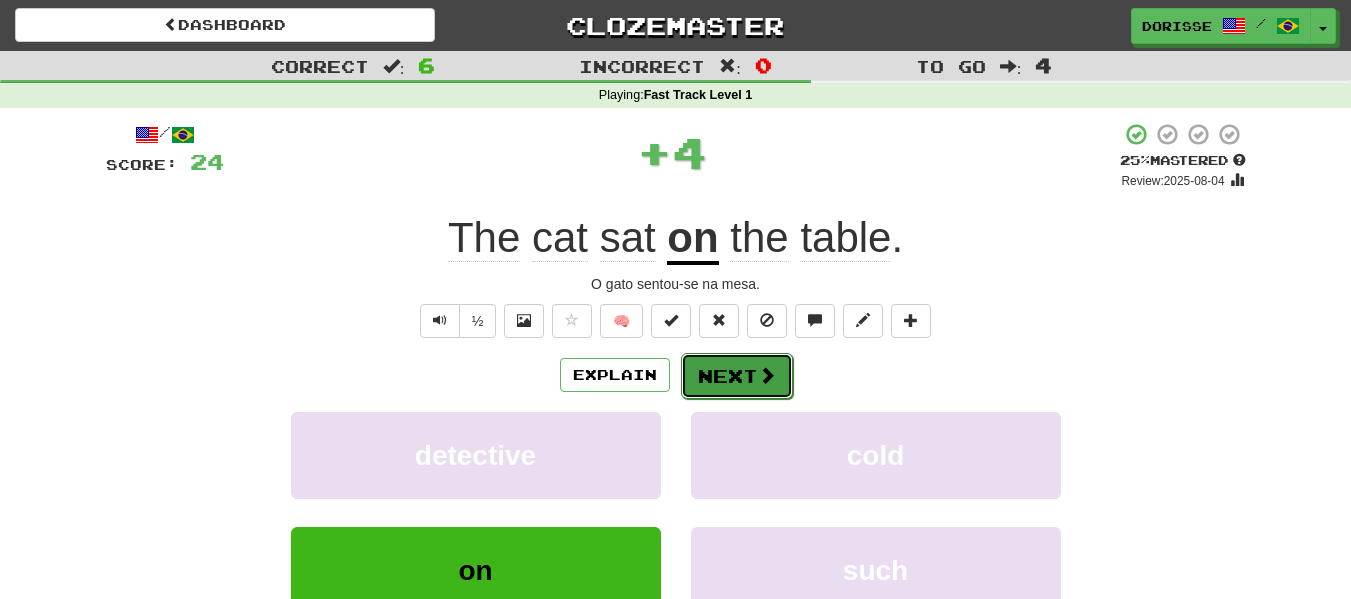 click on "Next" at bounding box center (737, 376) 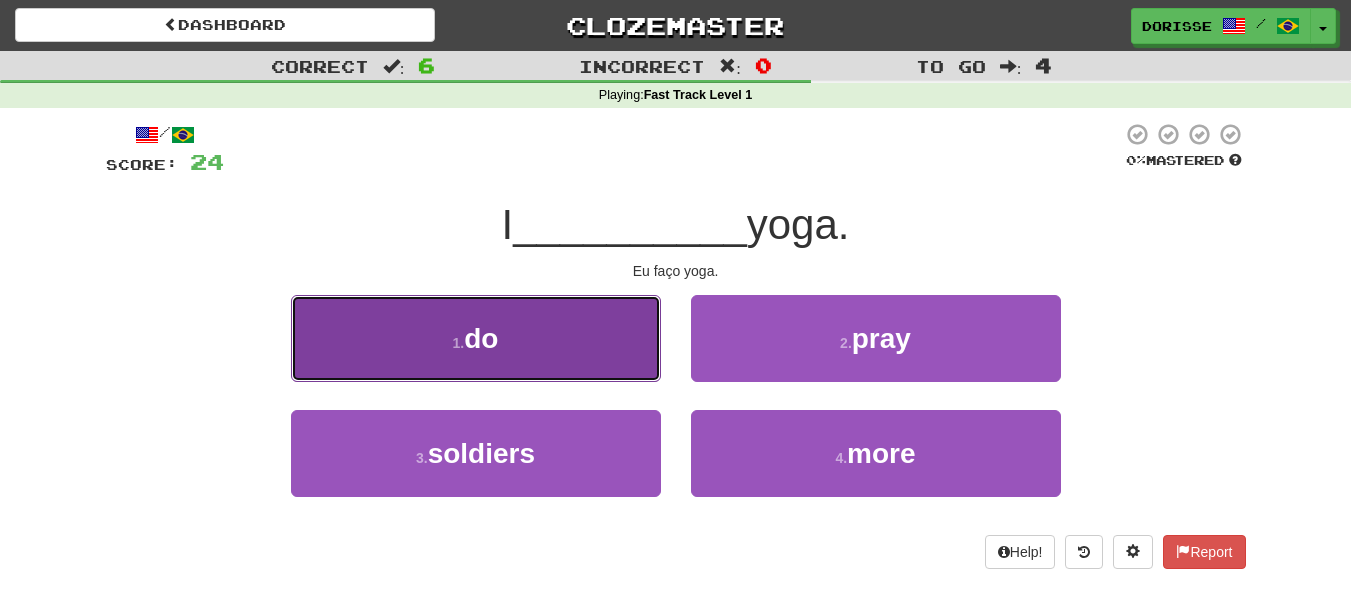 click on "1 .  do" at bounding box center [476, 338] 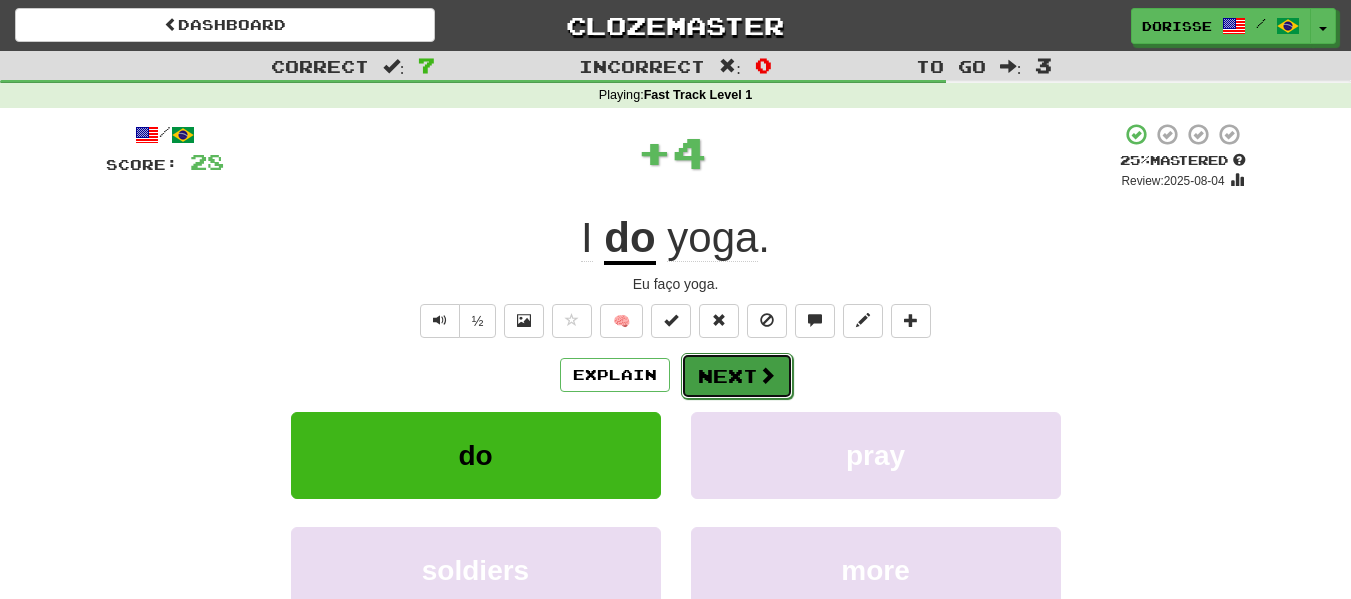 click on "Next" at bounding box center [737, 376] 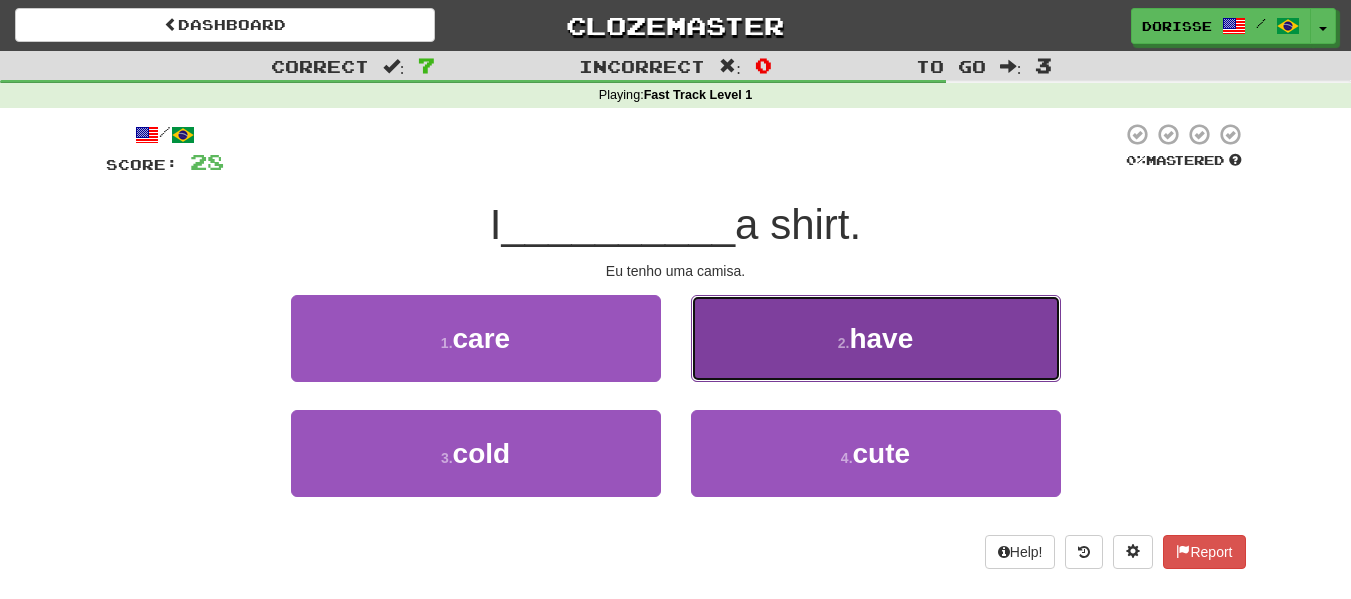 click on "2 ." at bounding box center [844, 343] 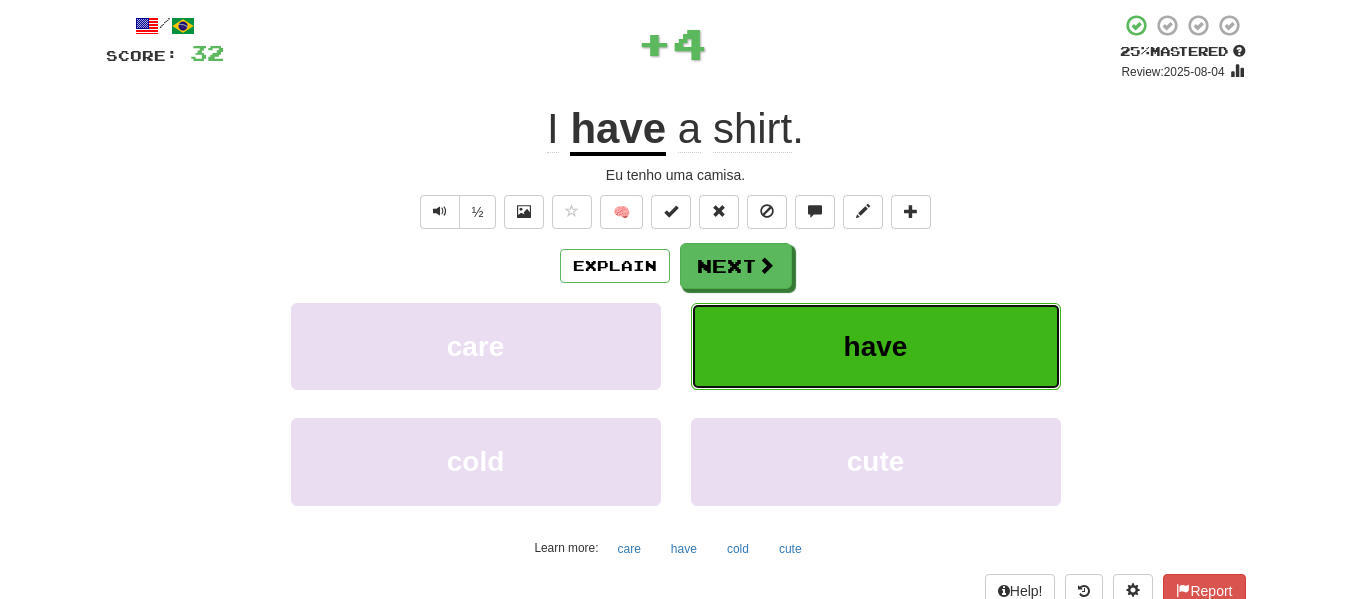 scroll, scrollTop: 132, scrollLeft: 0, axis: vertical 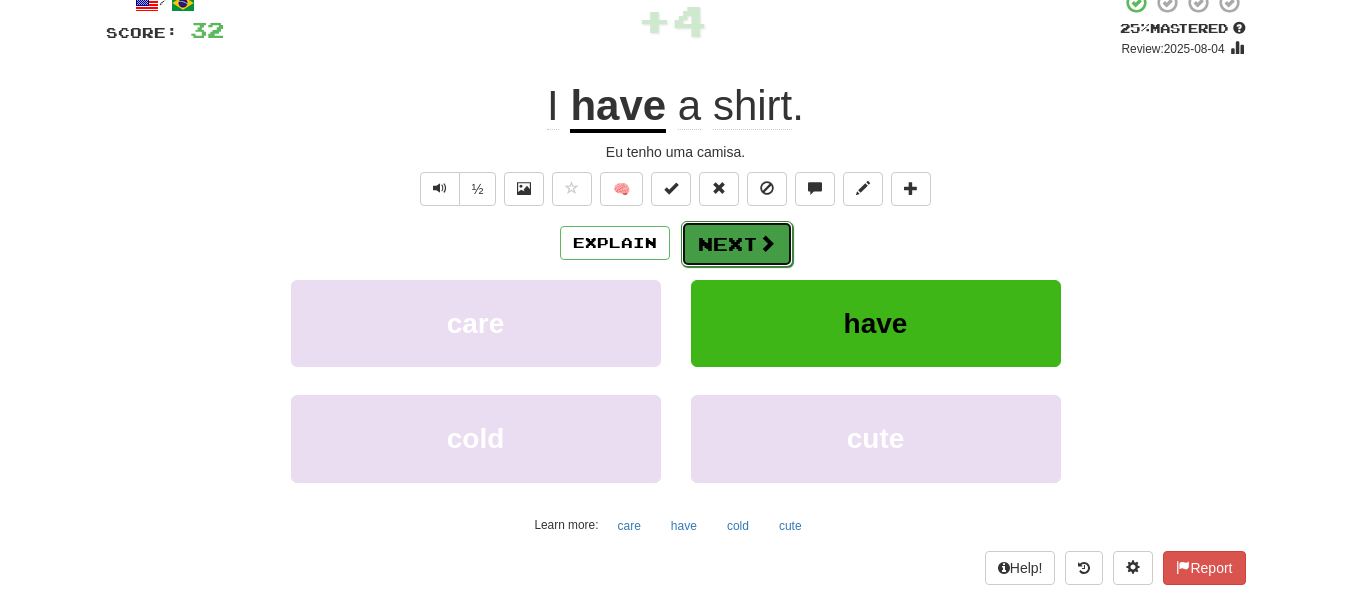 click on "Next" at bounding box center [737, 244] 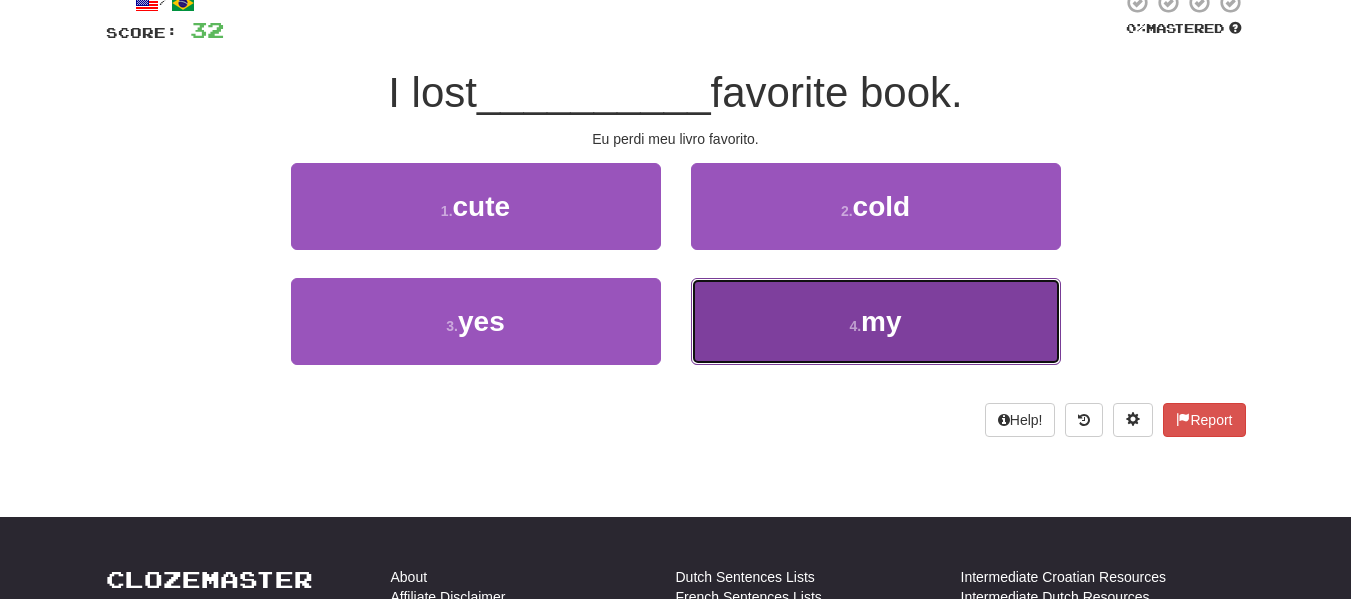 click on "4 .  my" at bounding box center [876, 321] 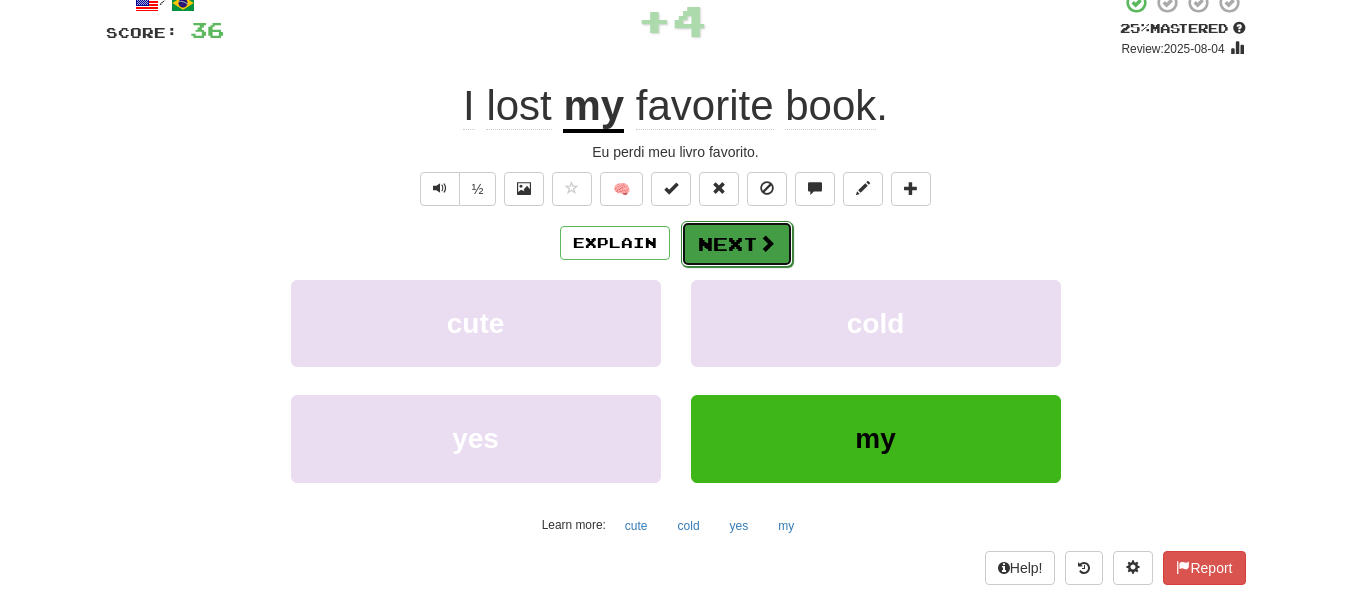 click on "Next" at bounding box center (737, 244) 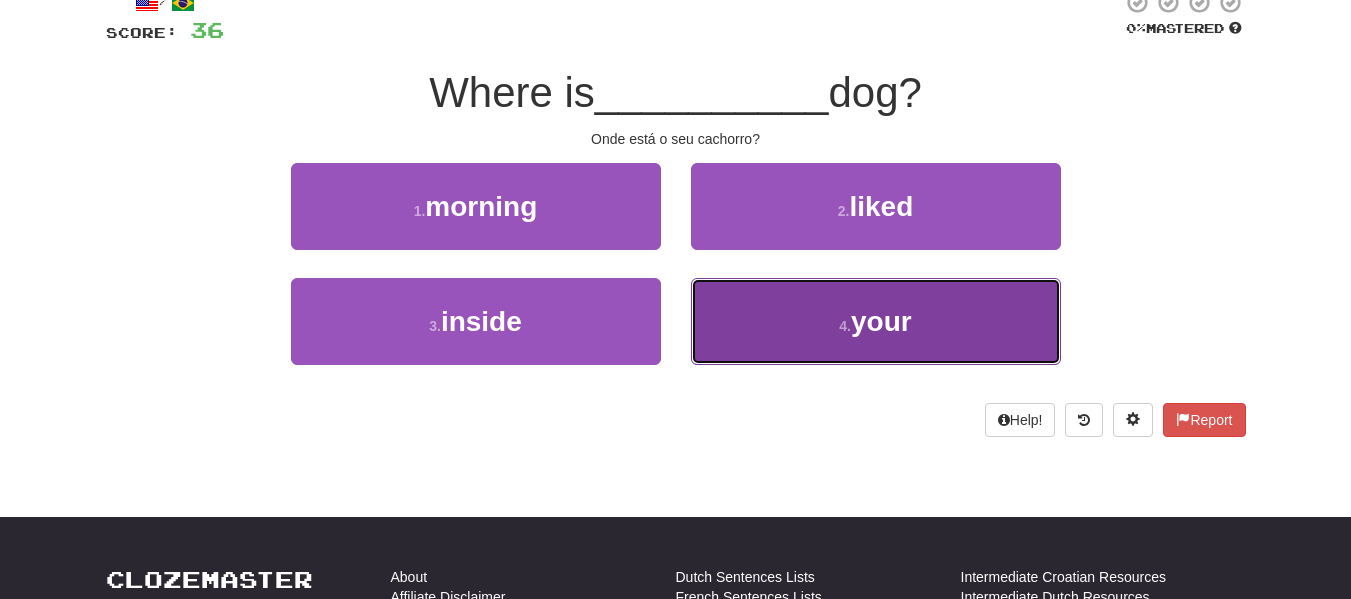 click on "your" at bounding box center (881, 321) 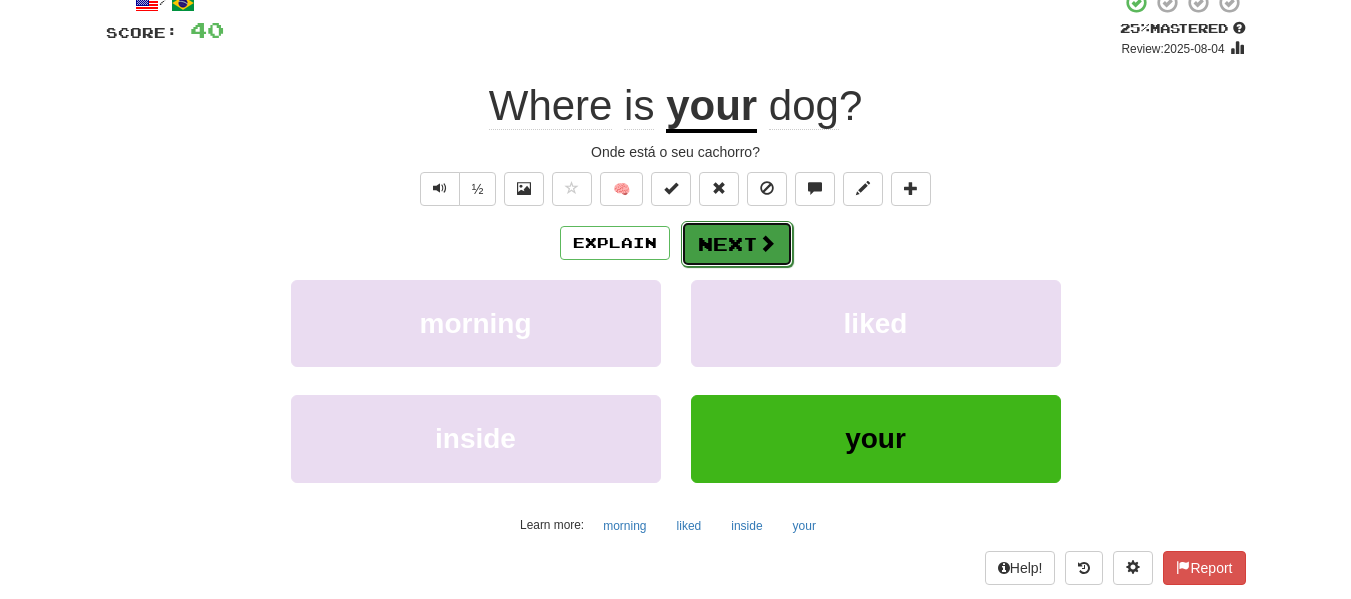 click on "Next" at bounding box center (737, 244) 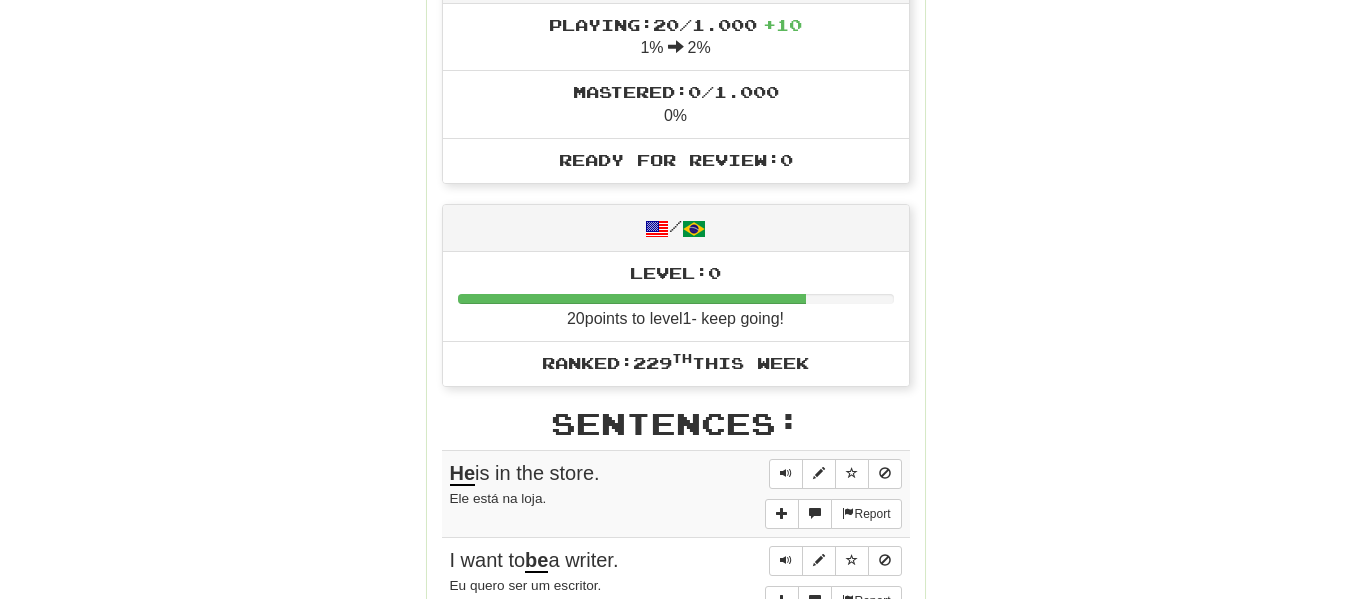 scroll, scrollTop: 0, scrollLeft: 0, axis: both 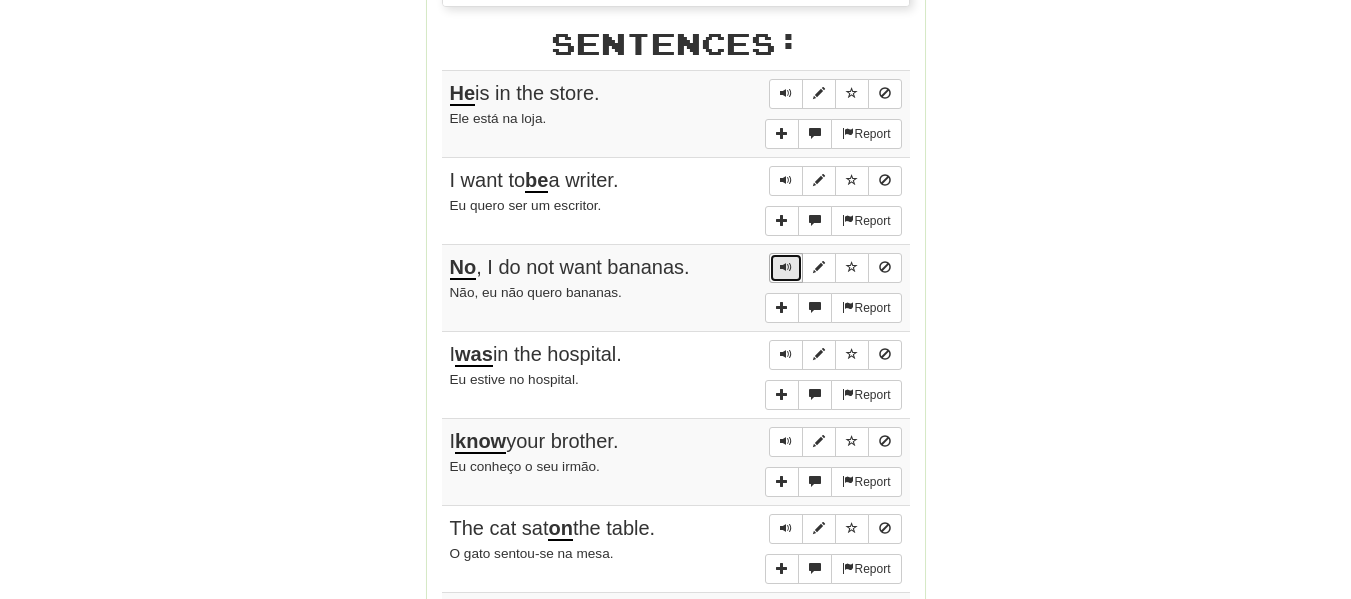 click at bounding box center (786, 267) 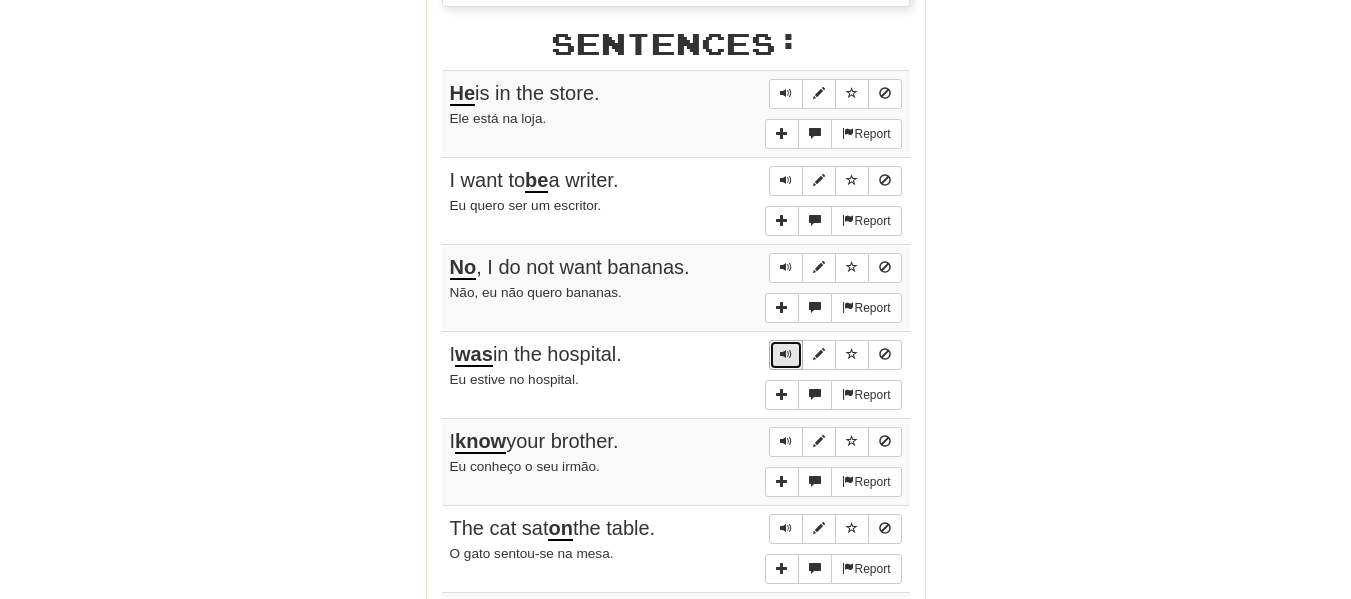 click at bounding box center (786, 354) 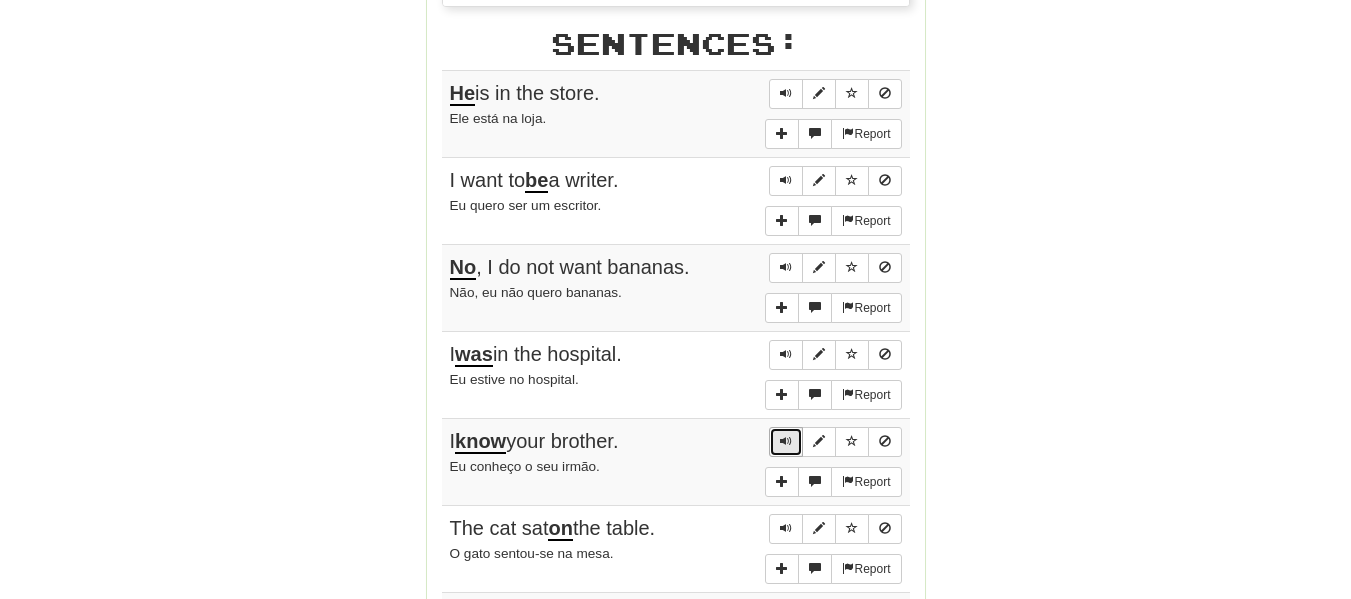 click at bounding box center (786, 442) 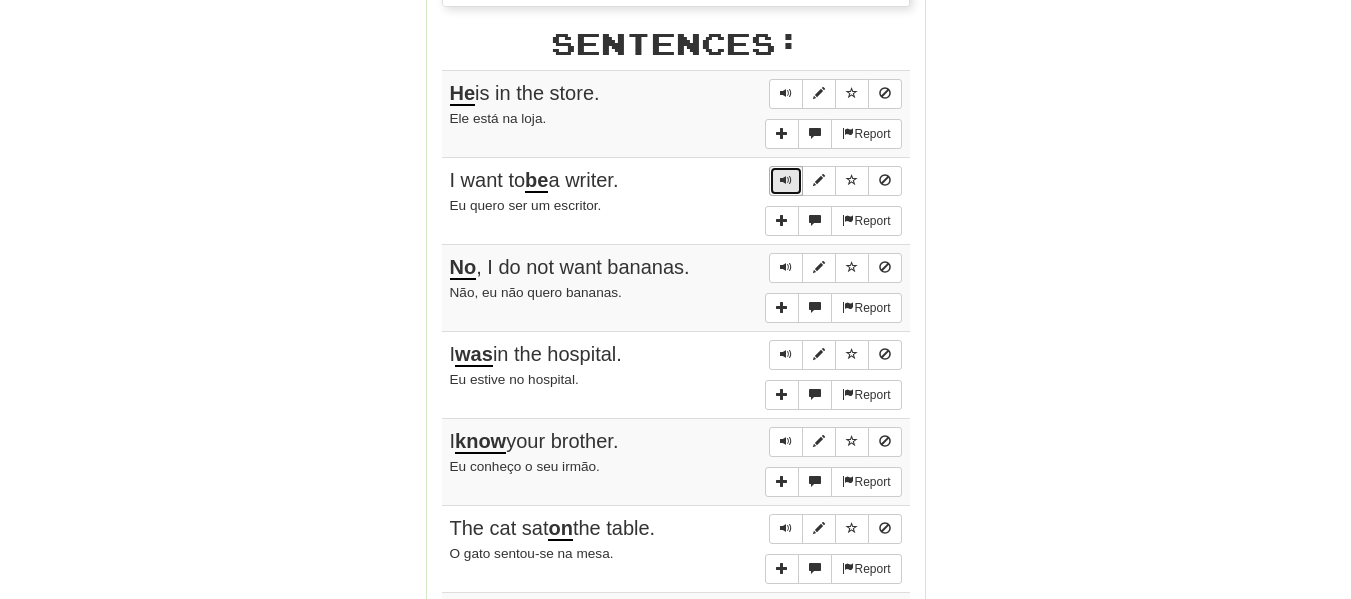 click at bounding box center [786, 181] 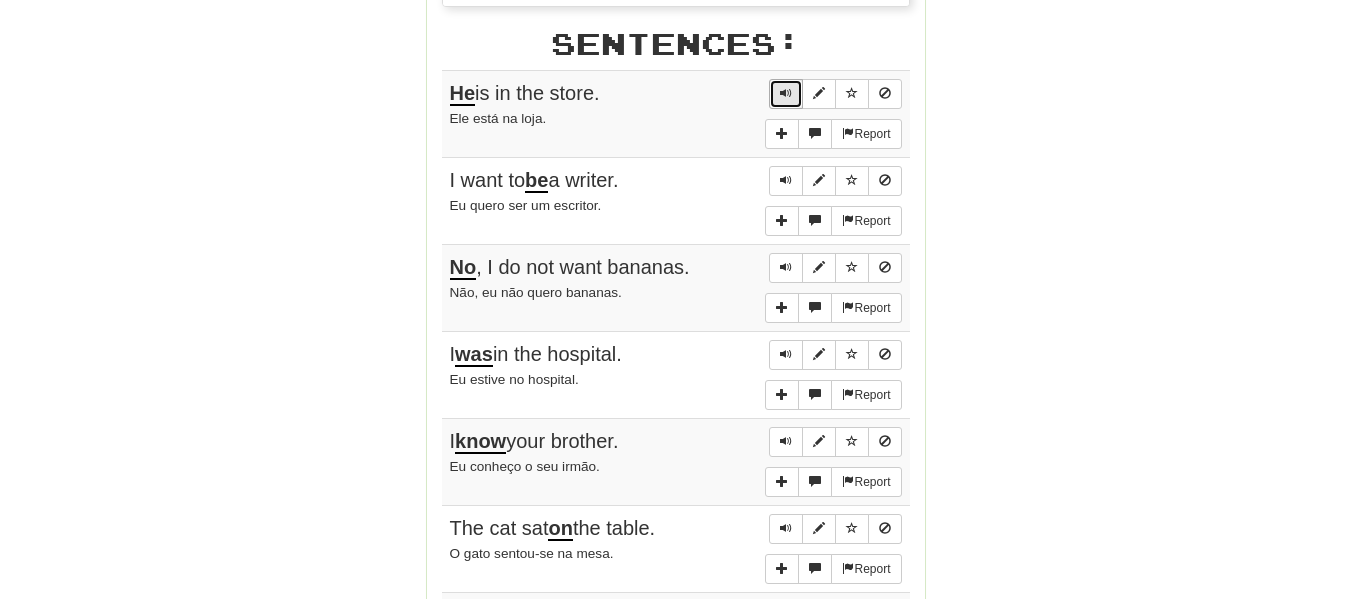 click at bounding box center [786, 93] 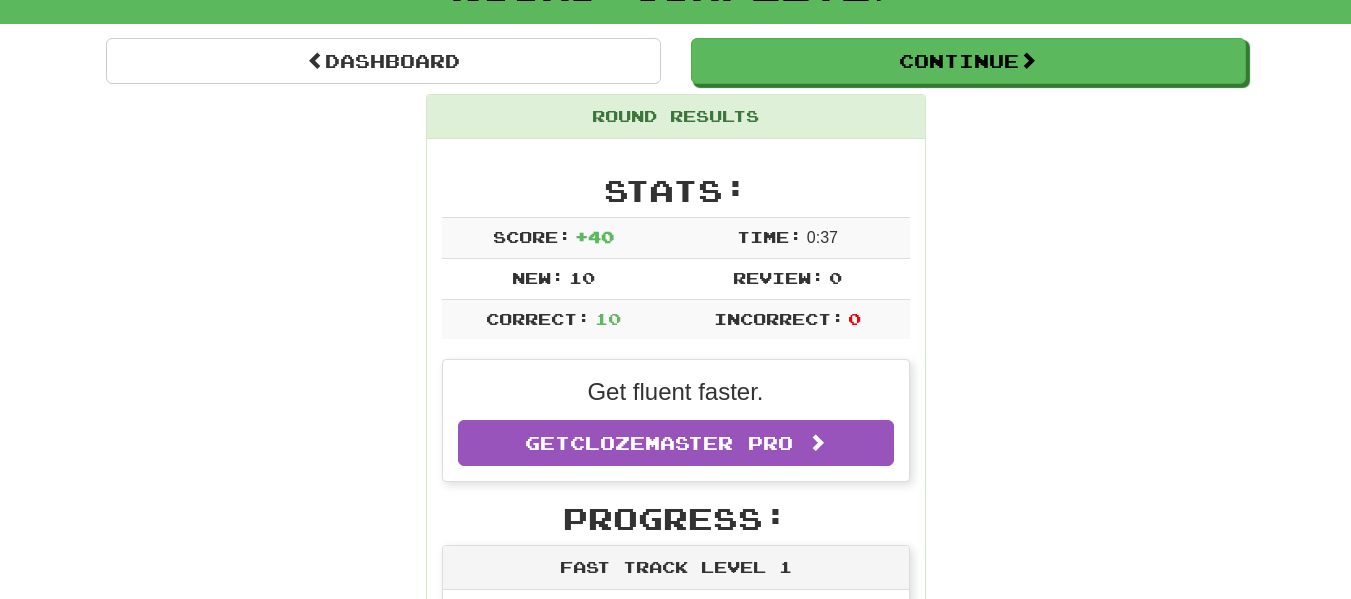 scroll, scrollTop: 0, scrollLeft: 0, axis: both 